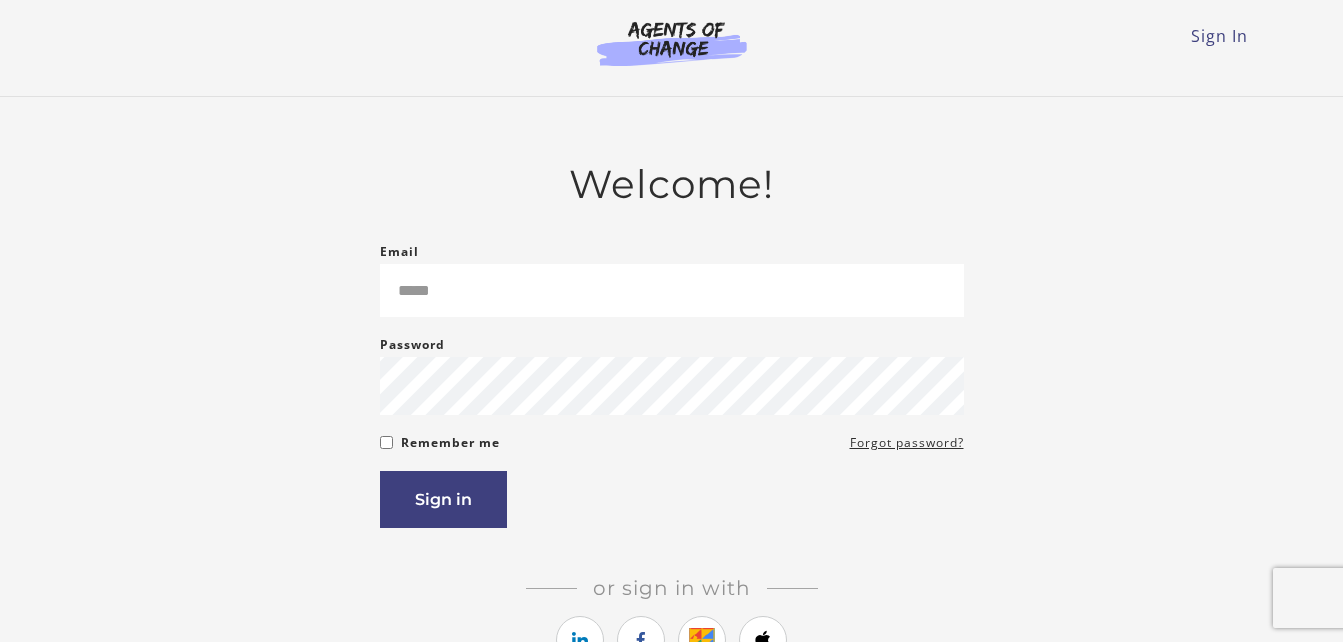 scroll, scrollTop: 0, scrollLeft: 0, axis: both 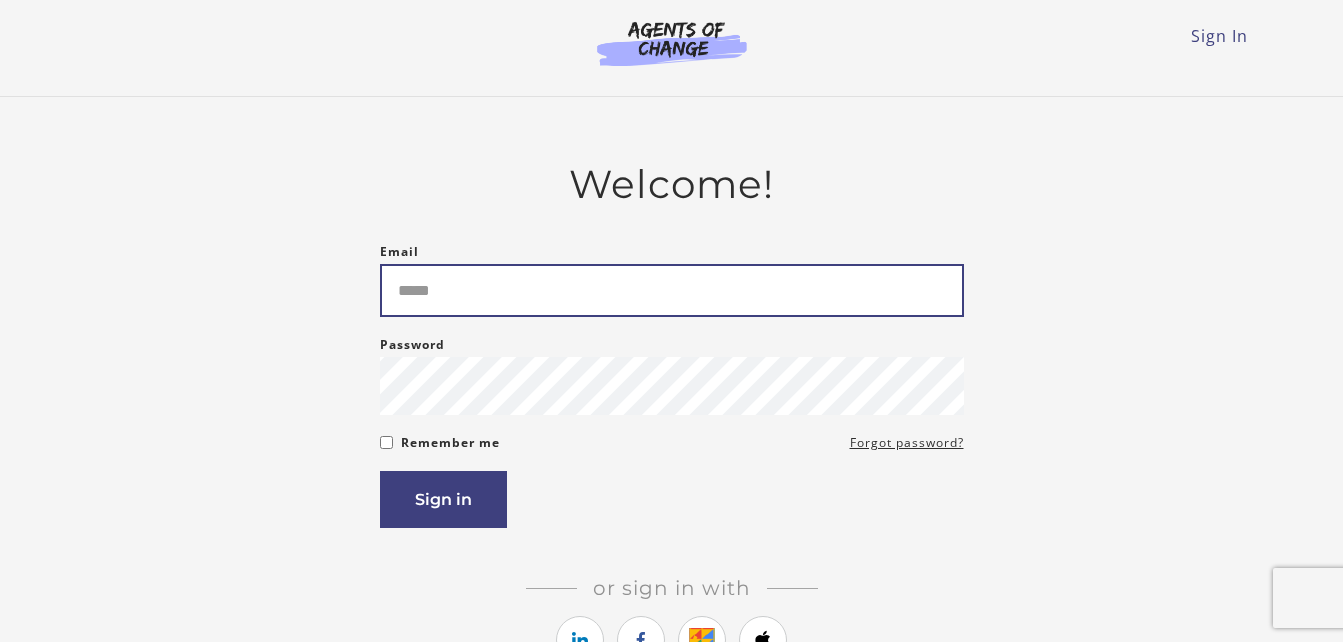 click on "Email" at bounding box center (672, 290) 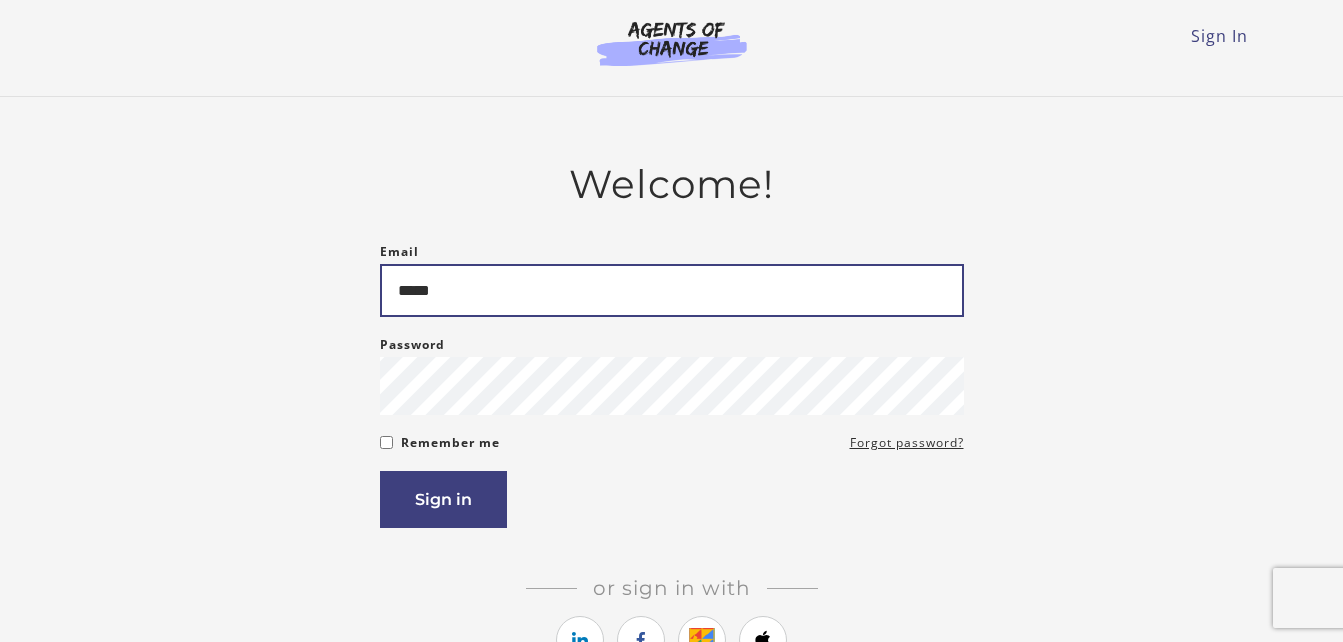 click on "*****" at bounding box center [672, 290] 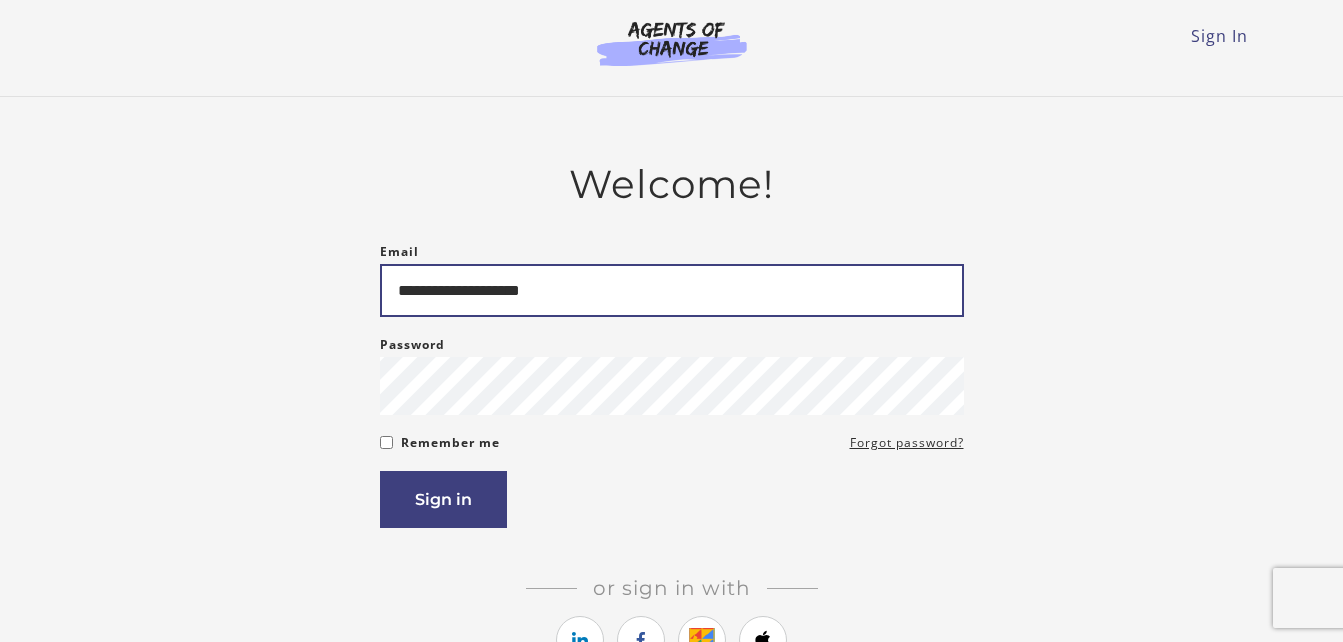 type on "**********" 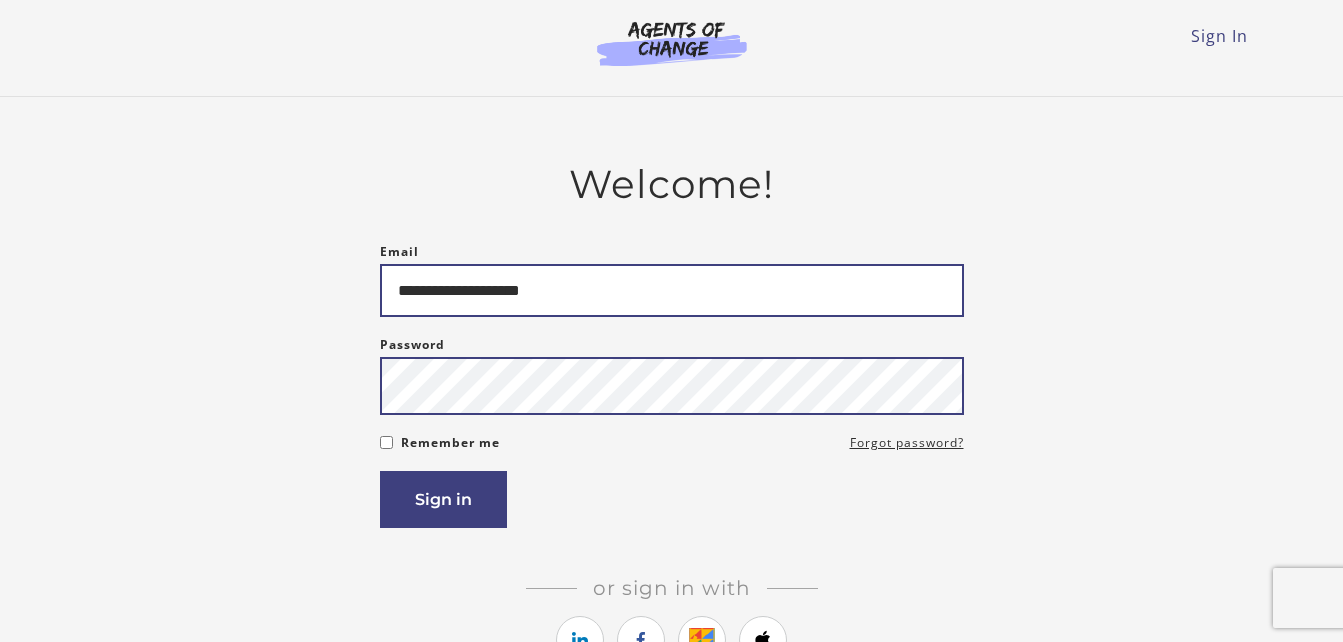 click on "Sign in" at bounding box center (443, 499) 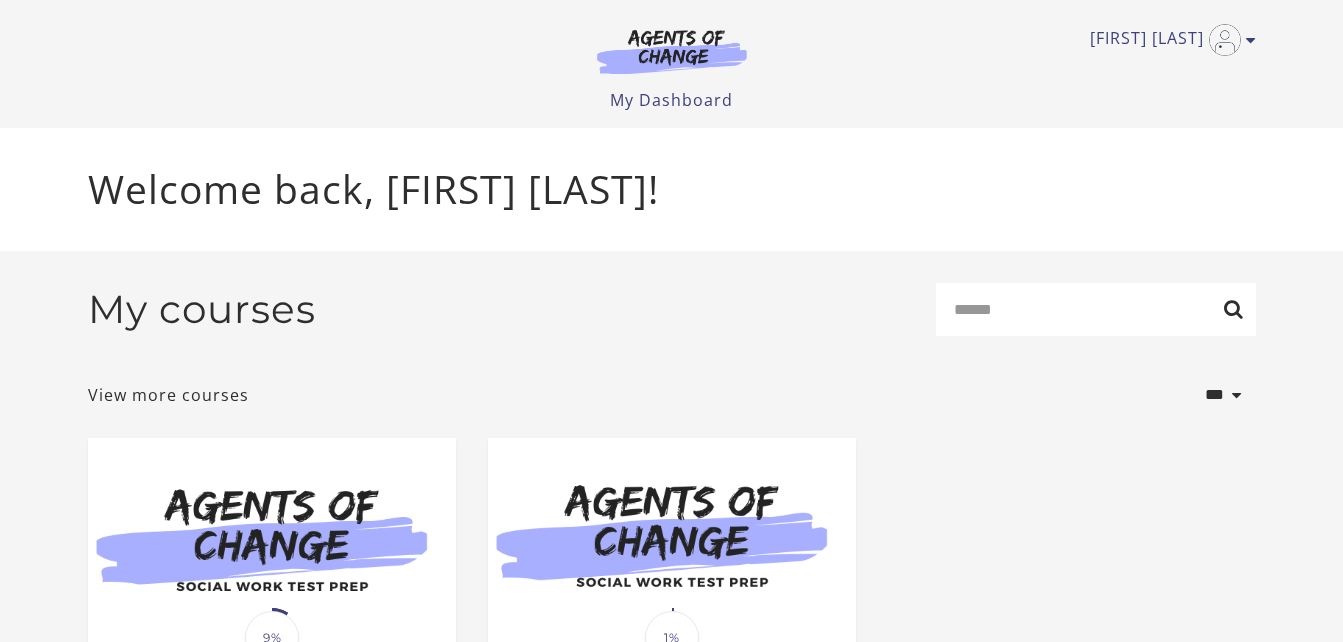 scroll, scrollTop: 0, scrollLeft: 0, axis: both 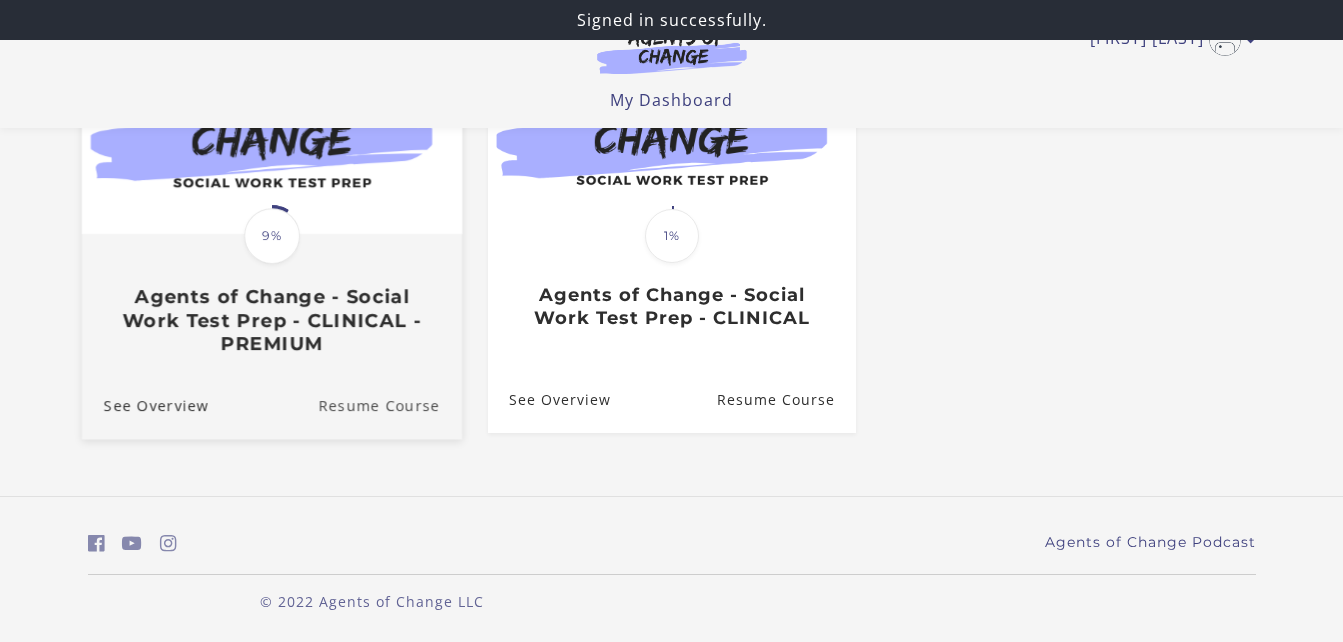click on "Resume Course" at bounding box center [390, 404] 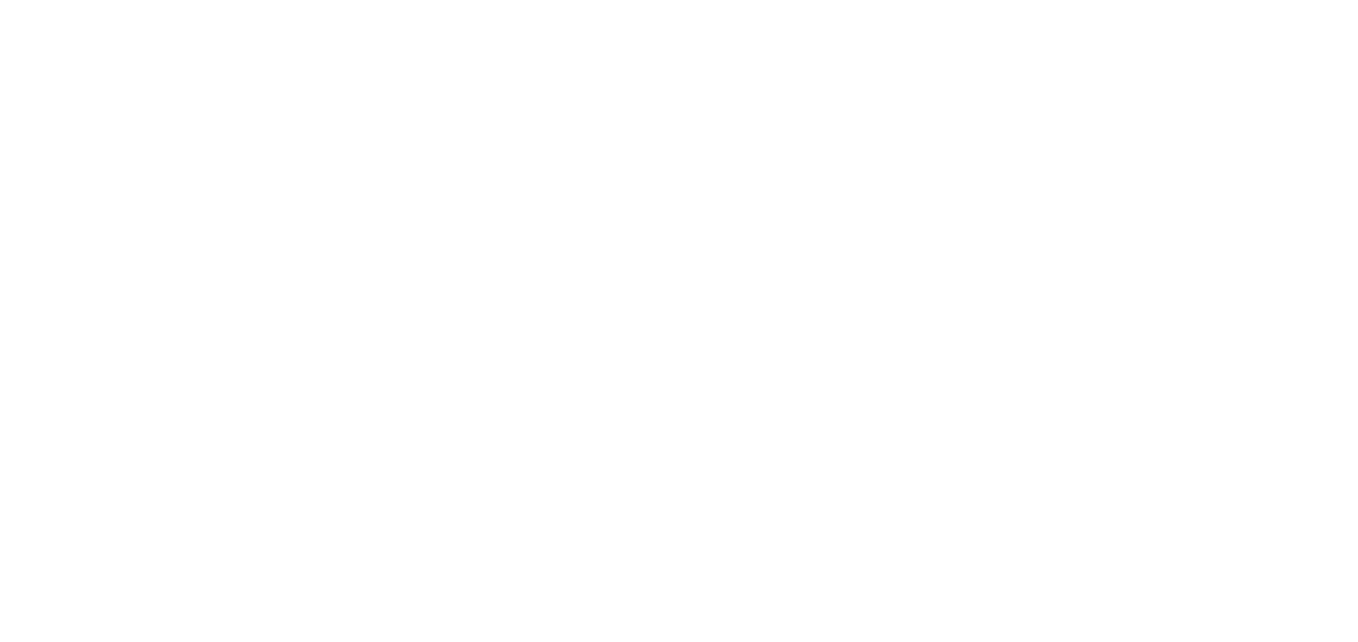 scroll, scrollTop: 0, scrollLeft: 0, axis: both 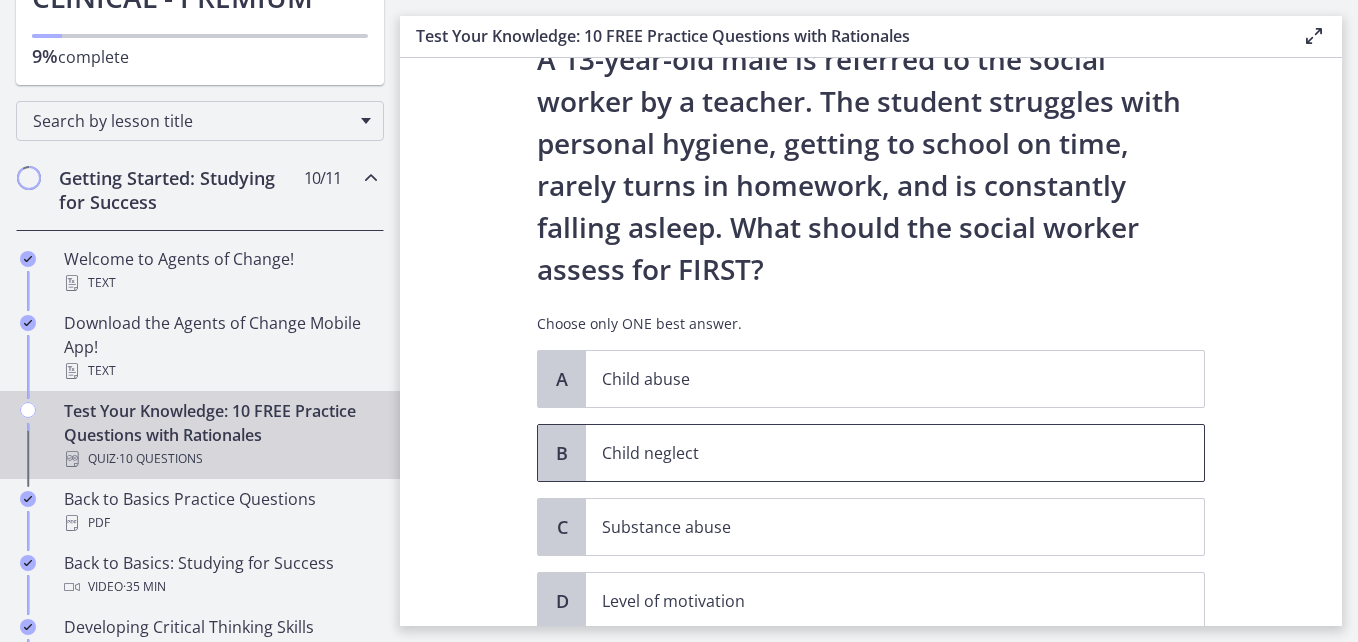 click on "Child neglect" at bounding box center (875, 453) 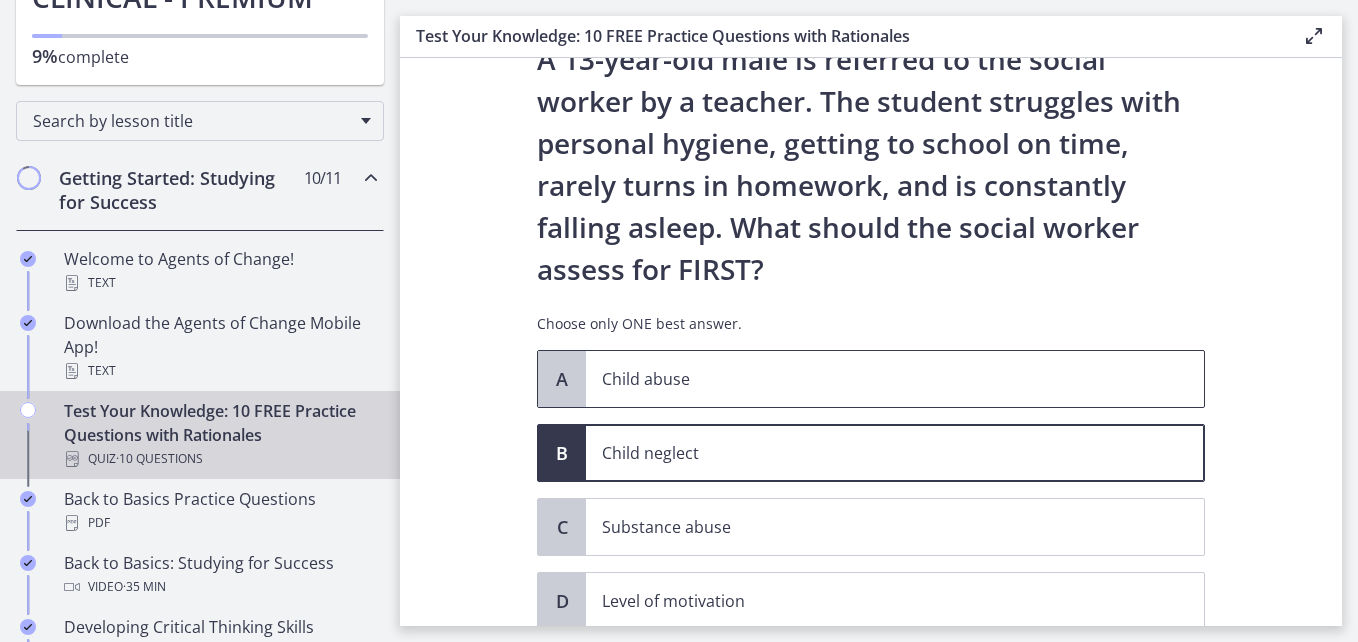 scroll, scrollTop: 232, scrollLeft: 0, axis: vertical 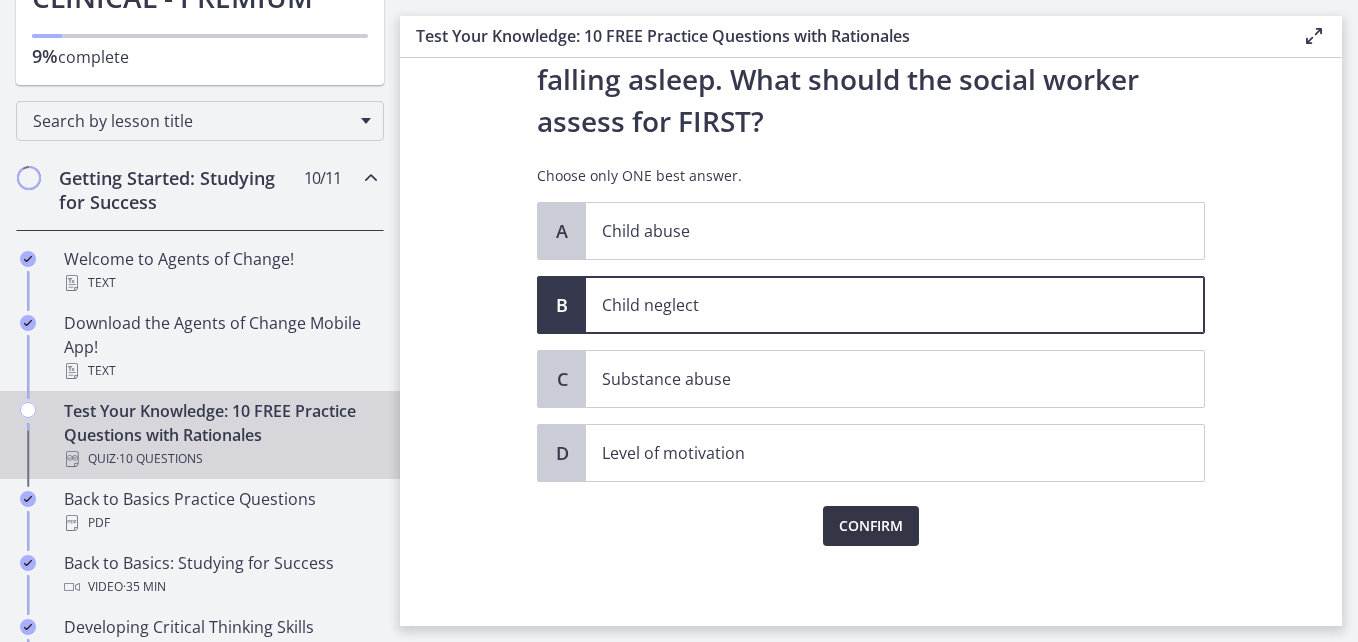 click on "Confirm" at bounding box center [871, 526] 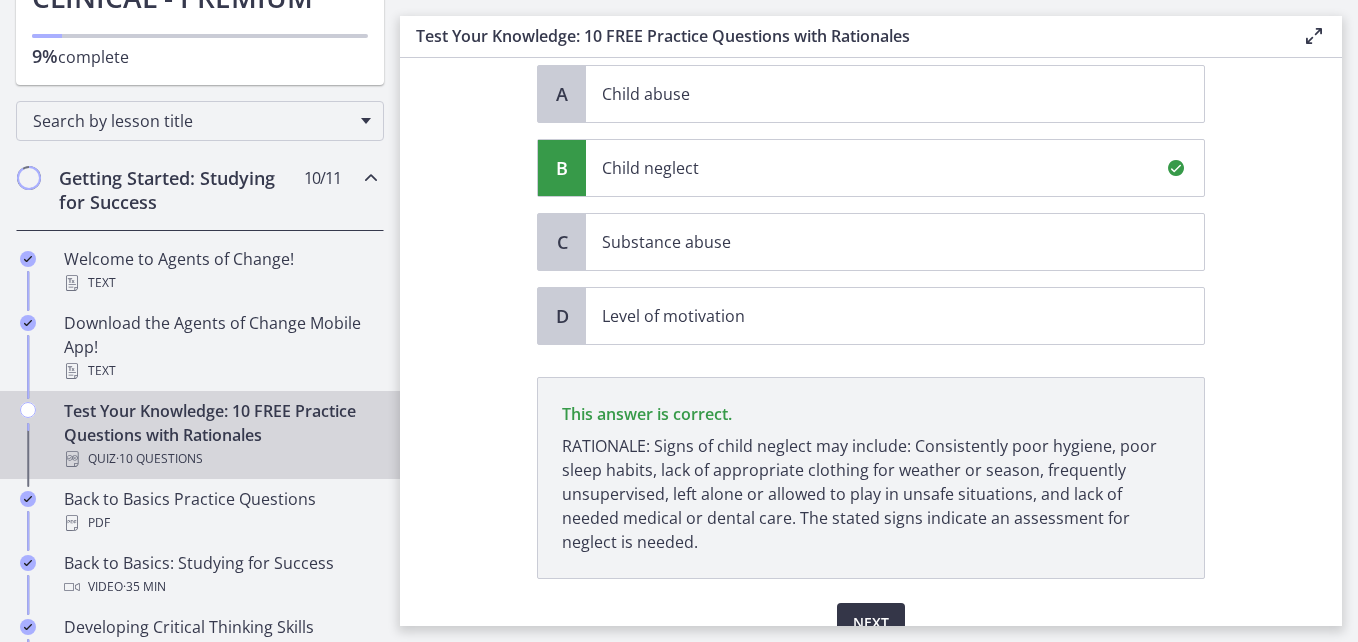 scroll, scrollTop: 466, scrollLeft: 0, axis: vertical 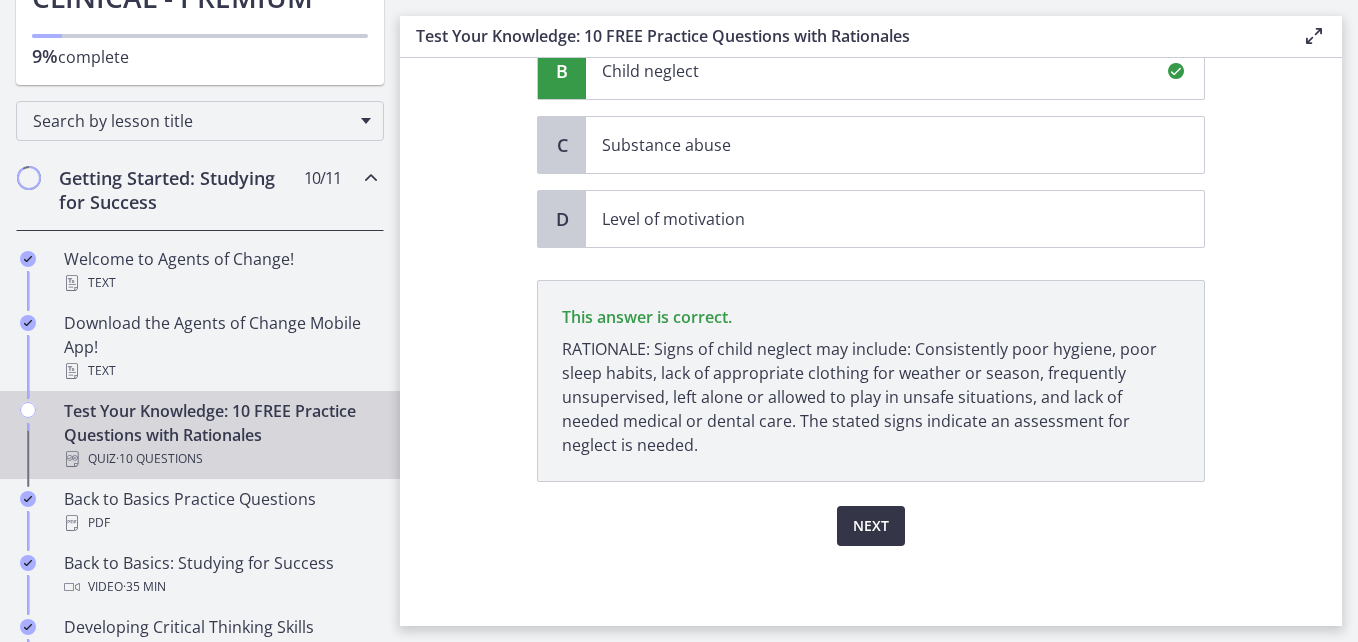 click on "Next" at bounding box center (871, 526) 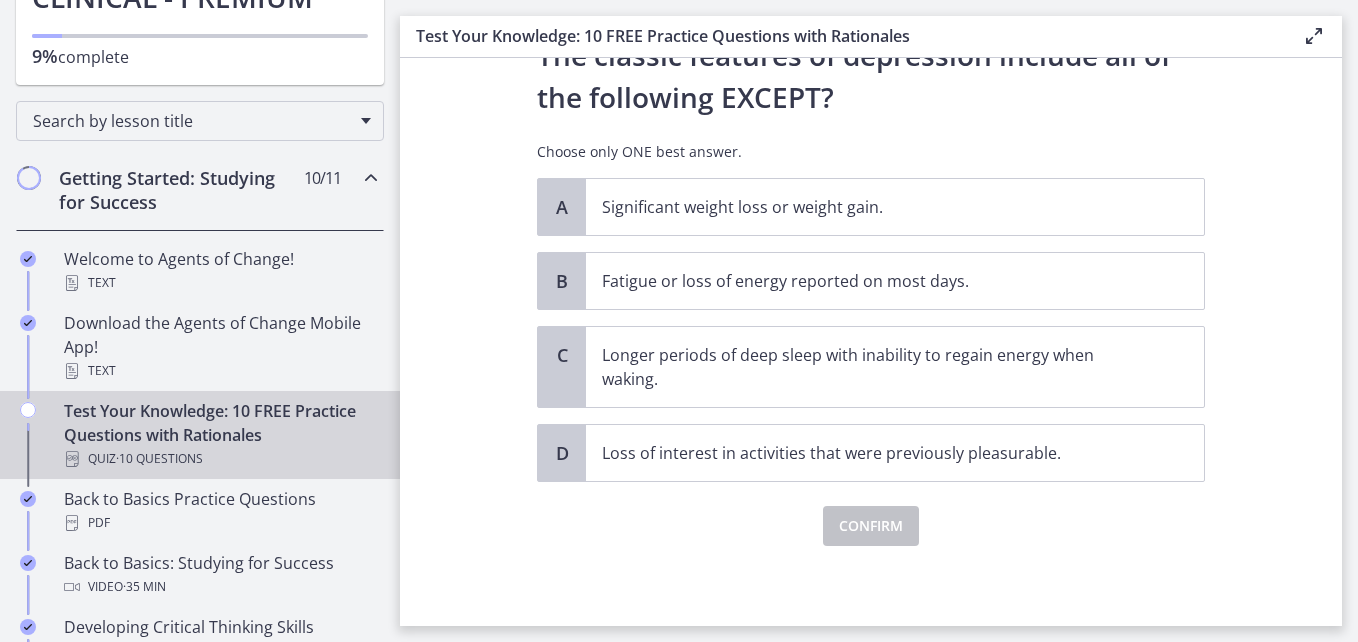 scroll, scrollTop: 0, scrollLeft: 0, axis: both 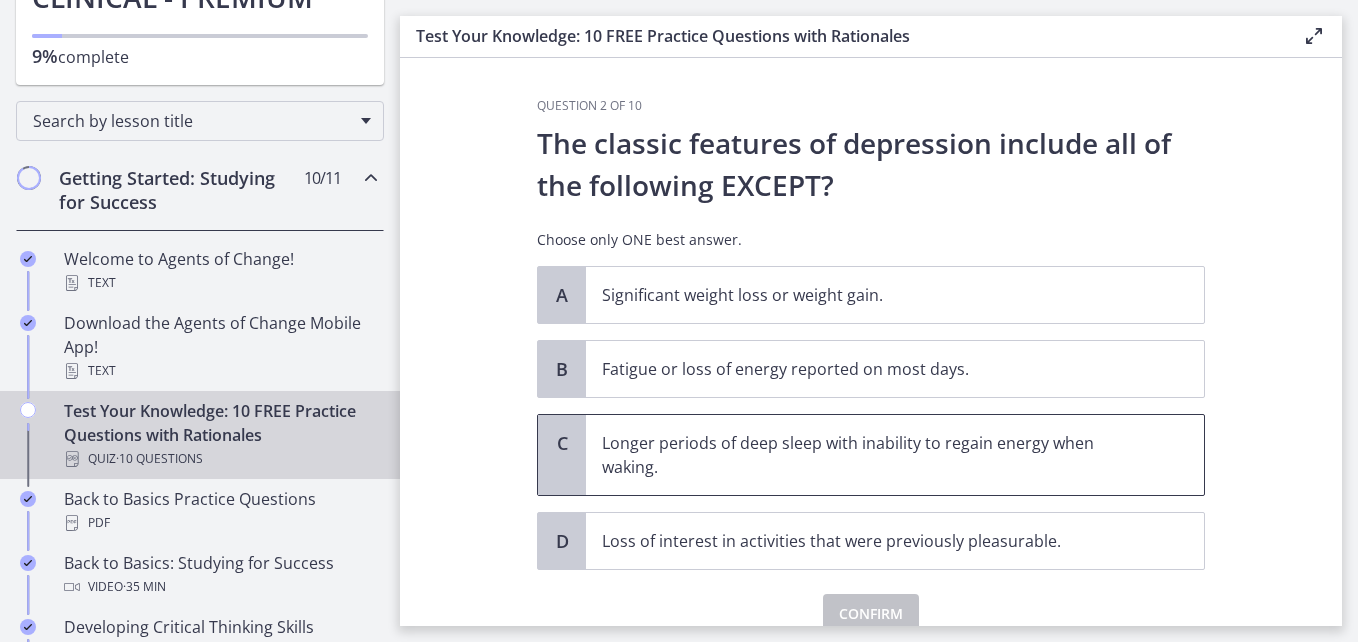 click on "Longer periods of deep sleep with inability to regain energy when waking." at bounding box center [875, 455] 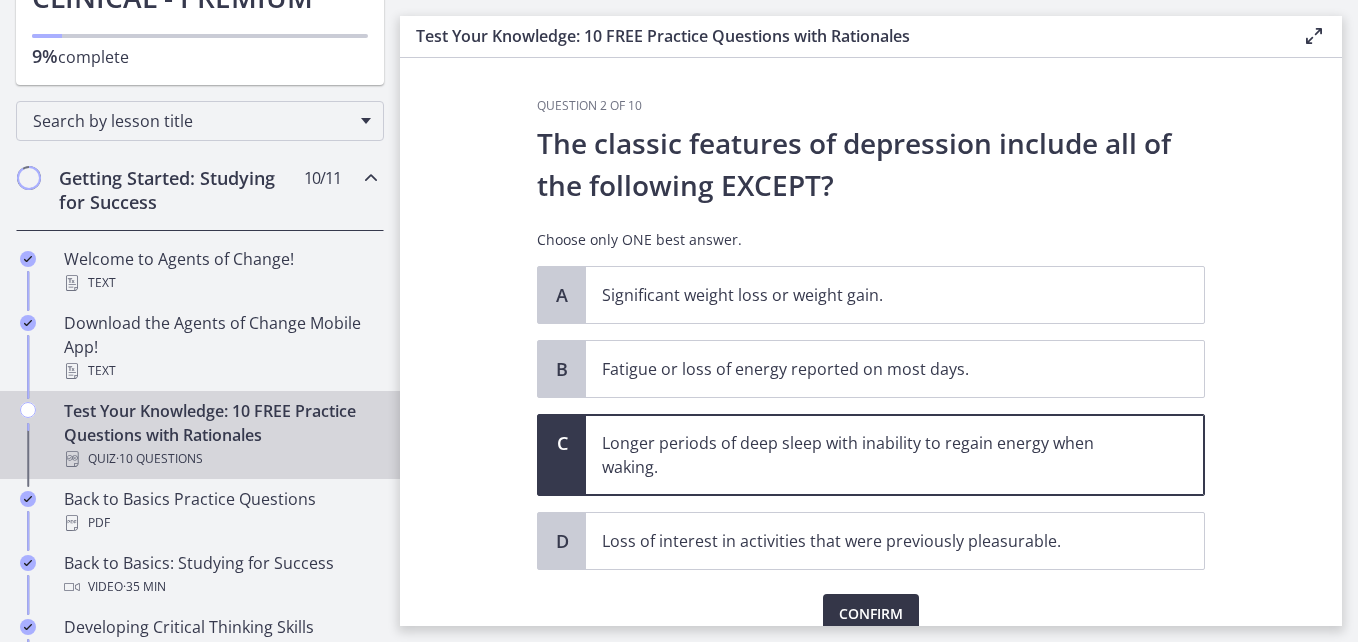 click on "Confirm" at bounding box center [871, 614] 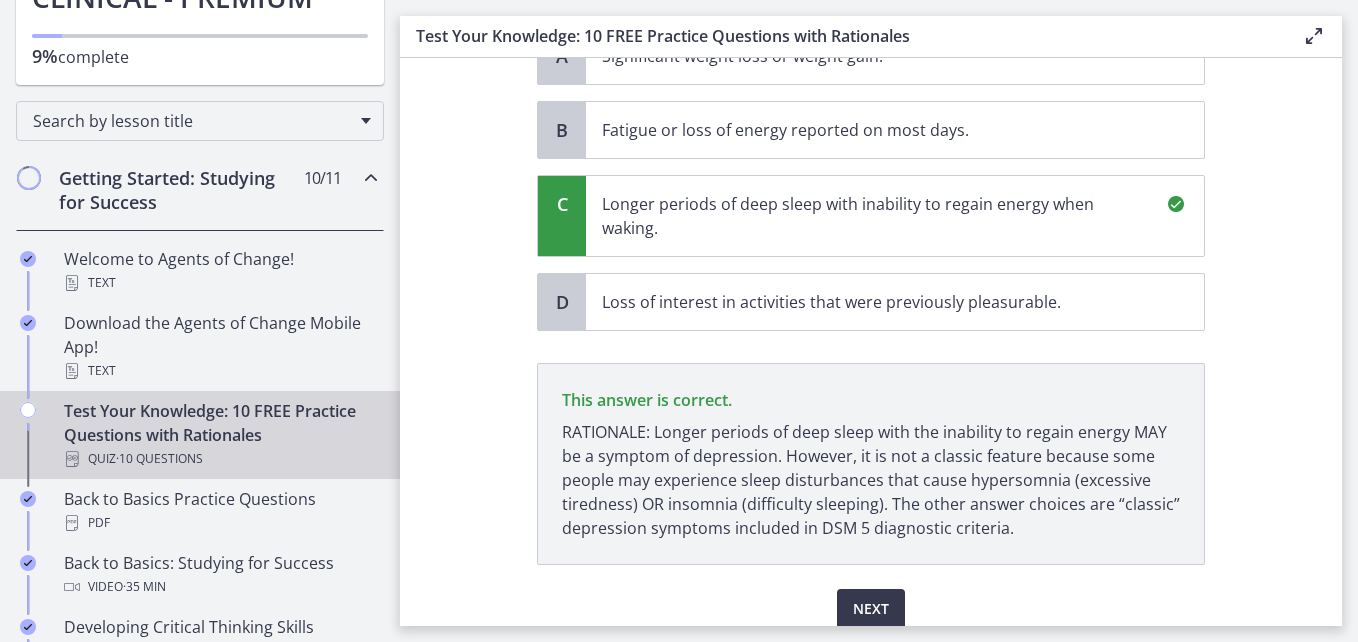 scroll, scrollTop: 238, scrollLeft: 0, axis: vertical 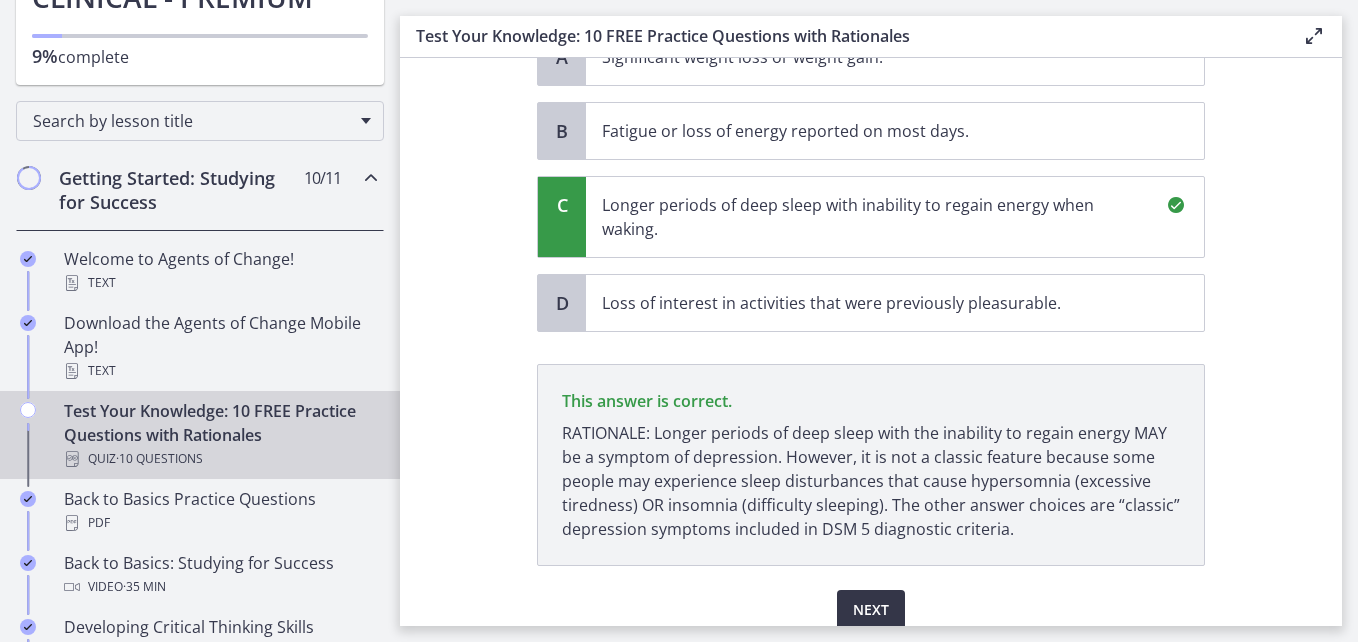 click on "Next" at bounding box center (871, 610) 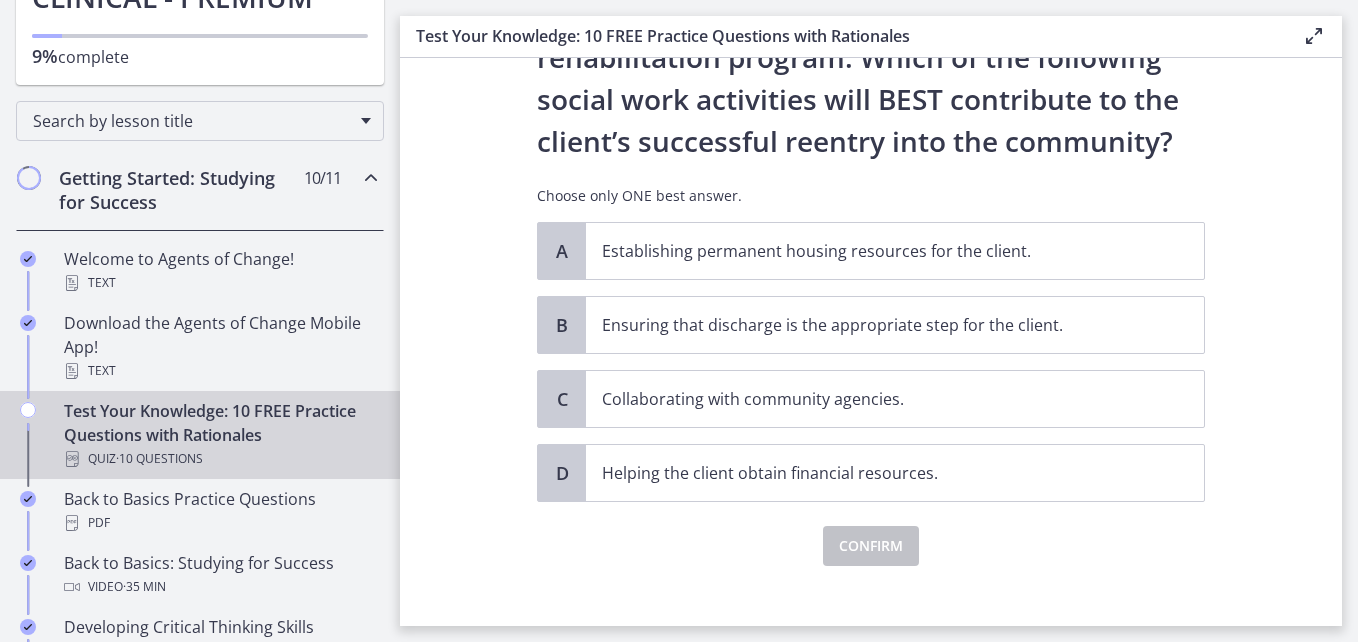 scroll, scrollTop: 190, scrollLeft: 0, axis: vertical 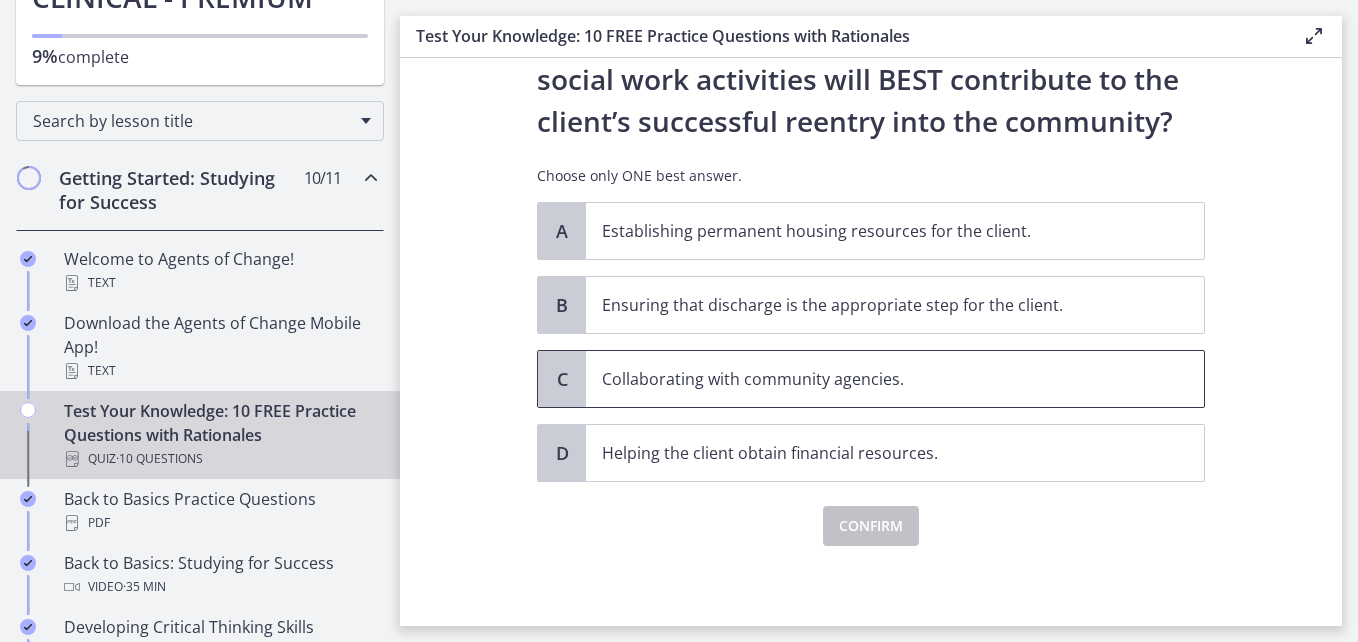 click on "Collaborating with community agencies." at bounding box center (875, 379) 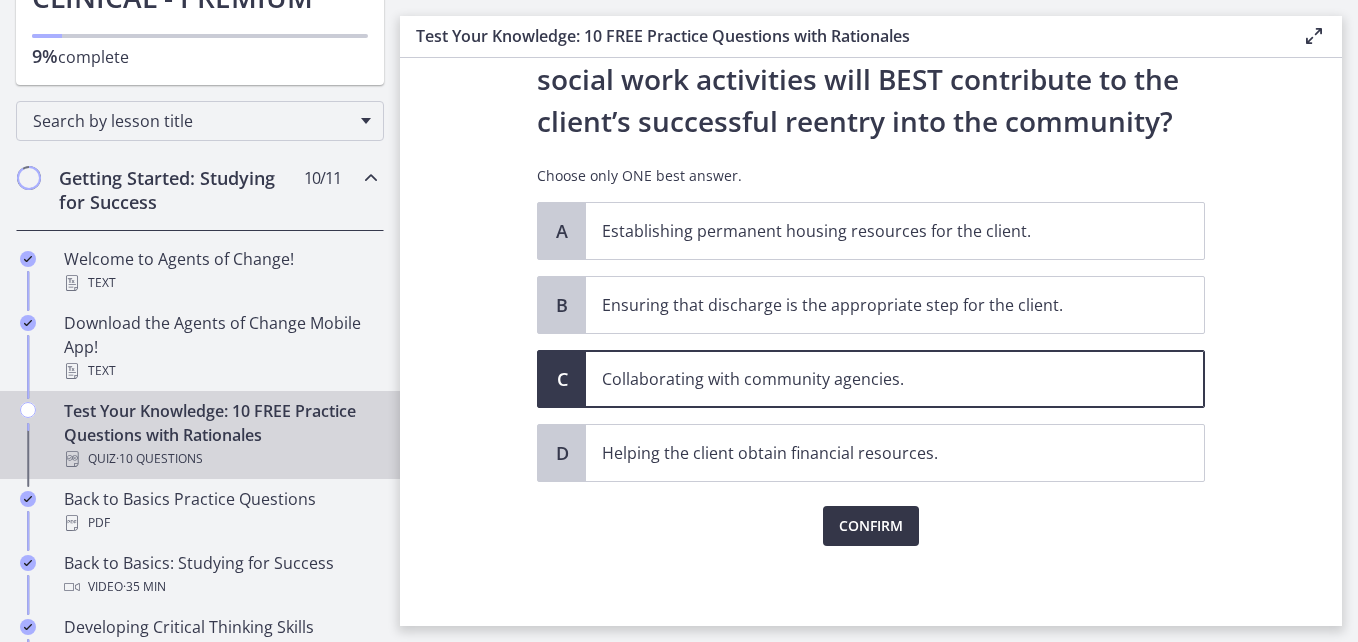 click on "Confirm" at bounding box center [871, 526] 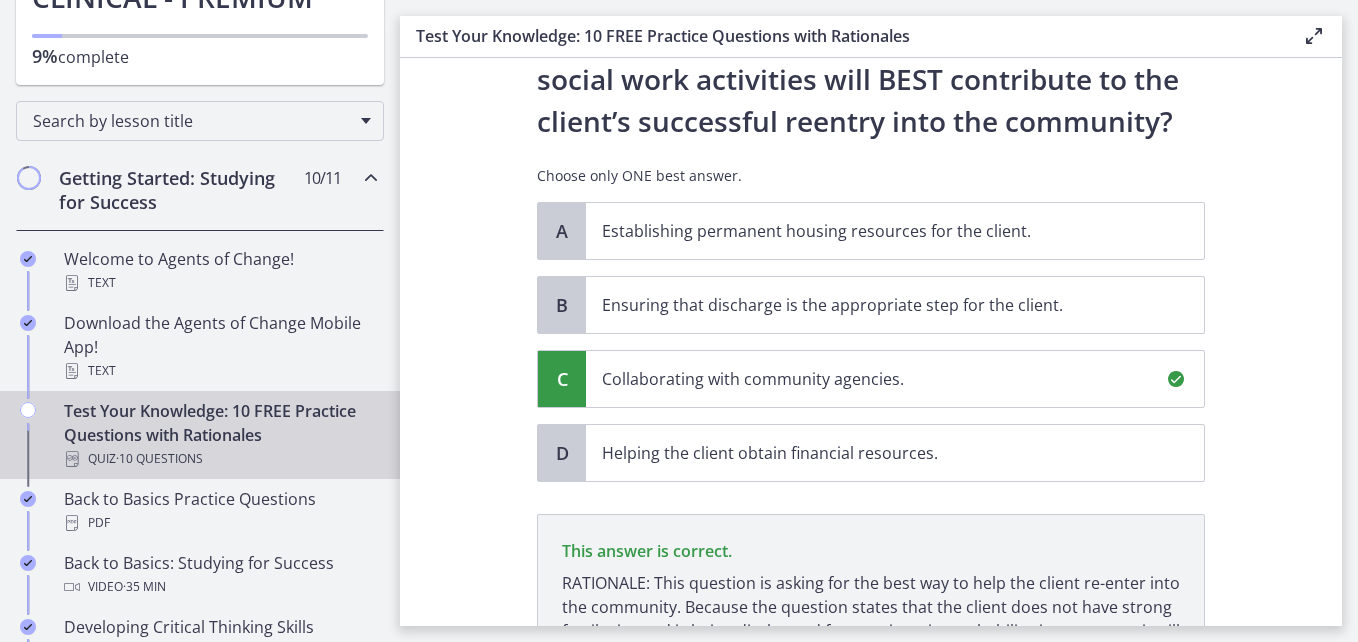 scroll, scrollTop: 424, scrollLeft: 0, axis: vertical 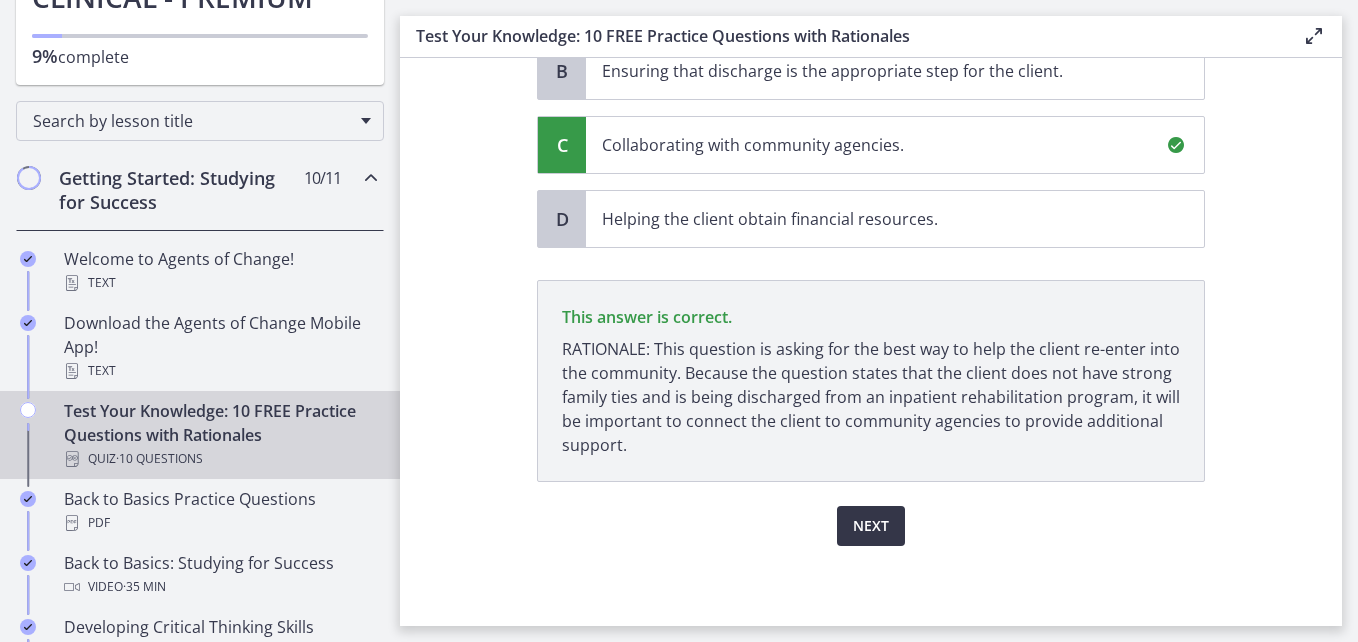 click on "Next" at bounding box center (871, 526) 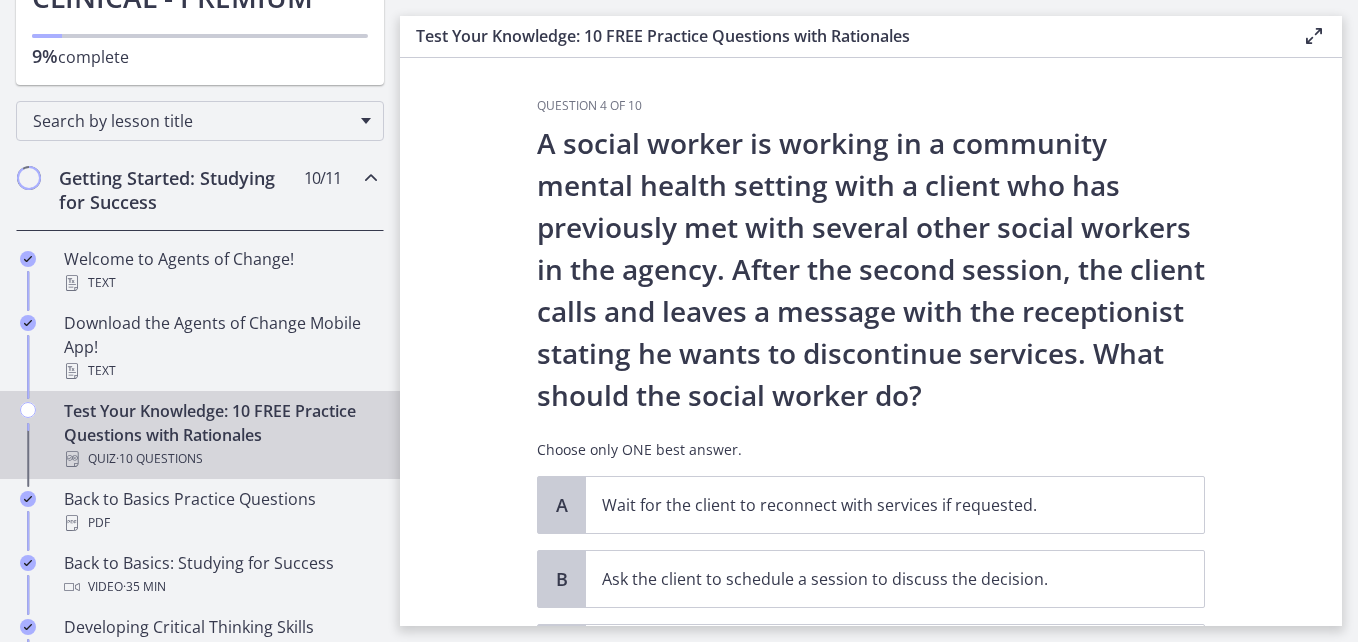 scroll, scrollTop: 274, scrollLeft: 0, axis: vertical 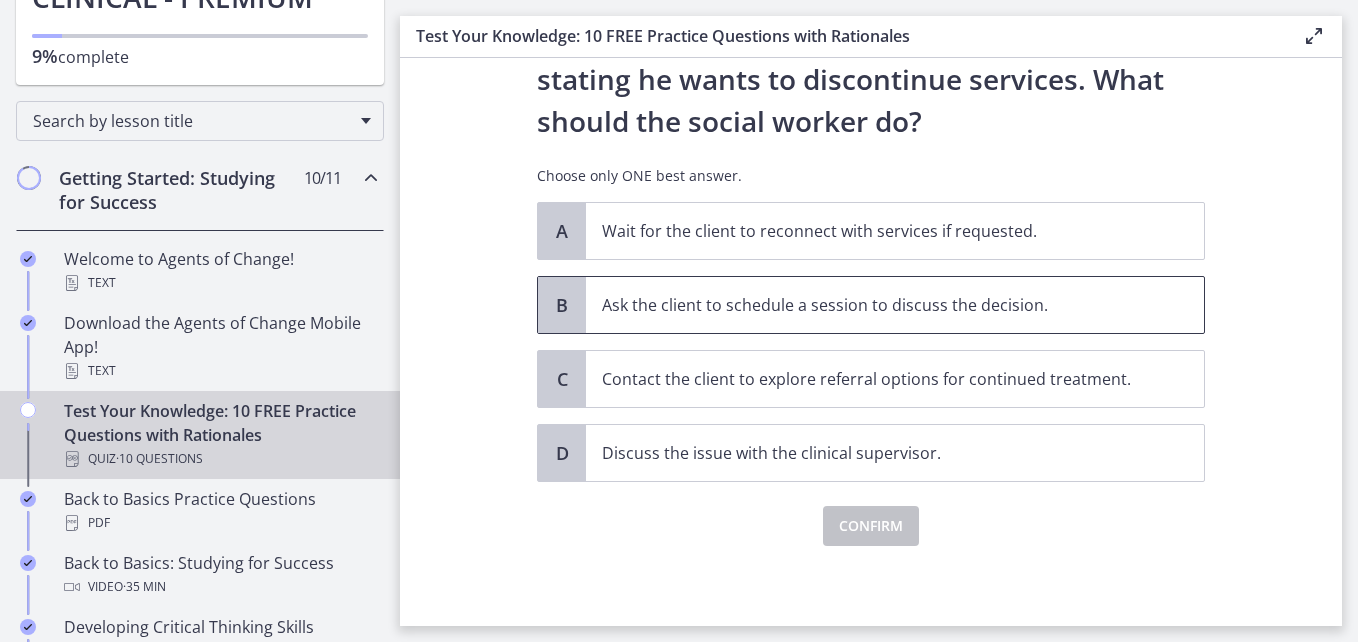 click on "Ask the client to schedule a session to discuss the decision." at bounding box center [875, 305] 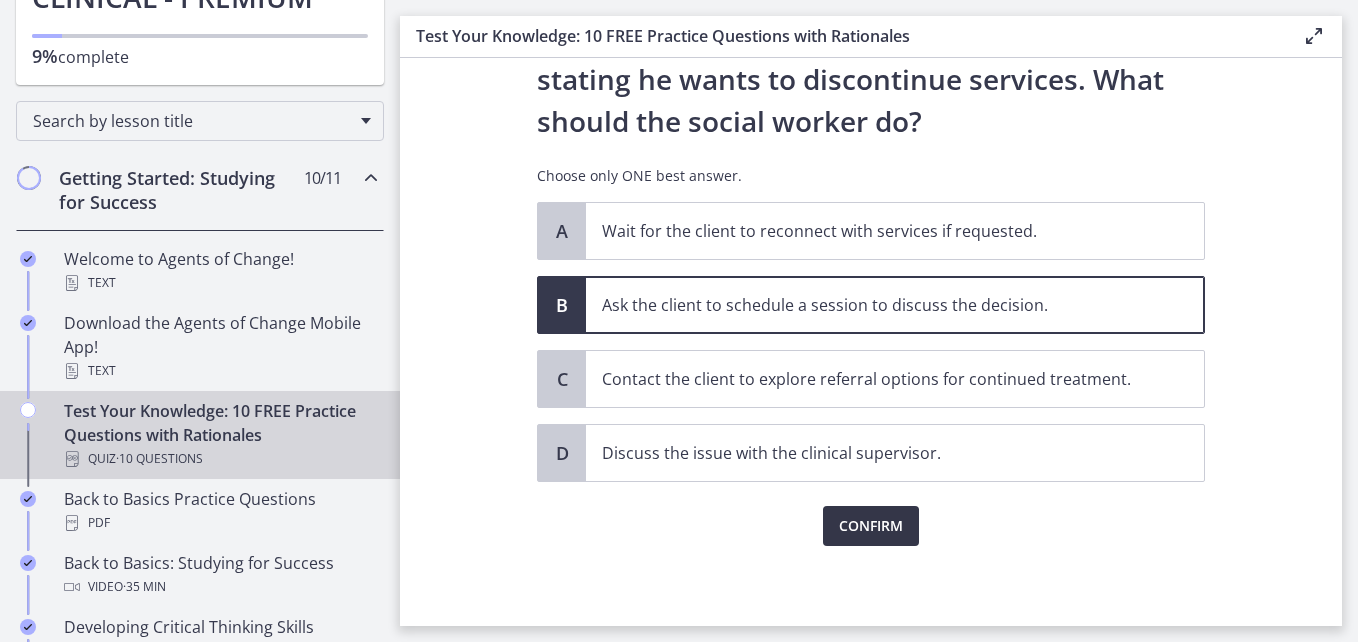 click on "Confirm" at bounding box center [871, 526] 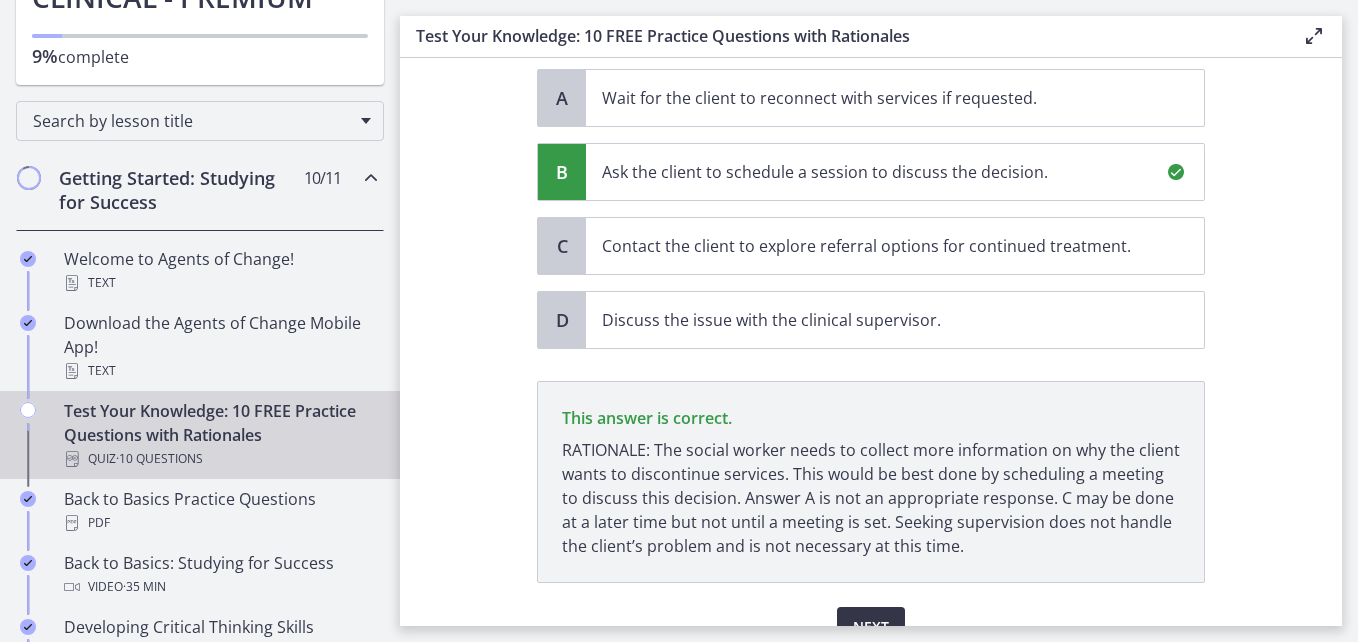 scroll, scrollTop: 508, scrollLeft: 0, axis: vertical 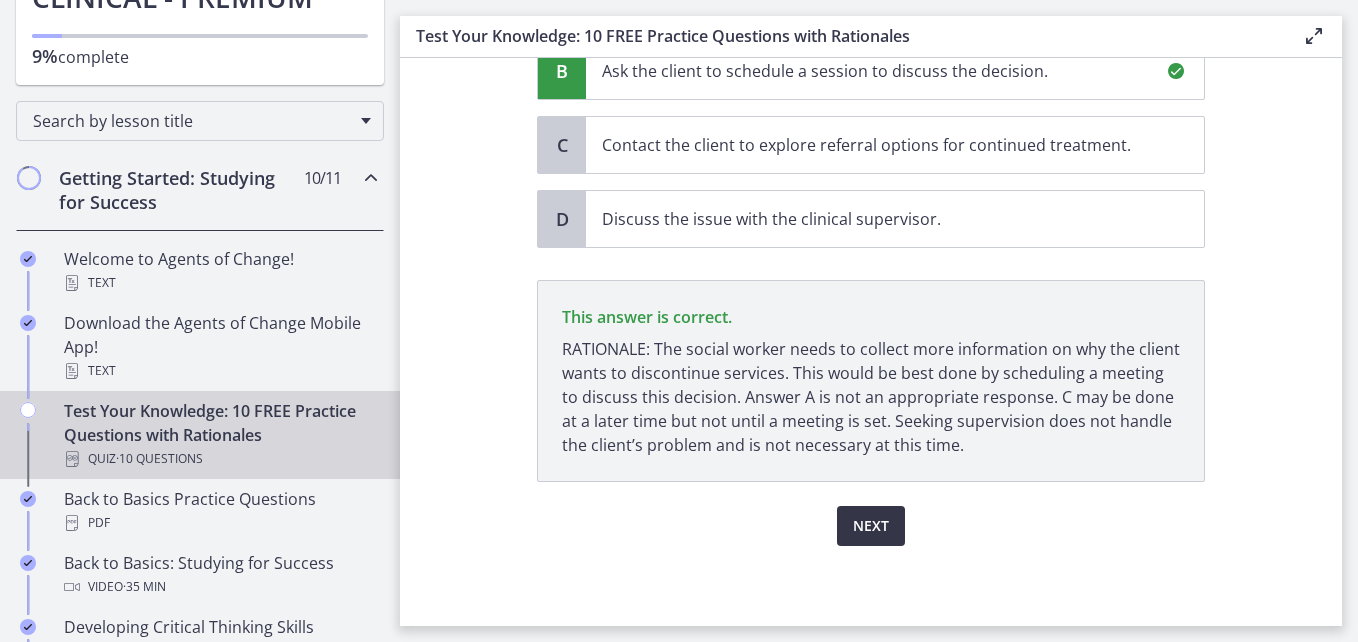 click on "Next" at bounding box center [871, 526] 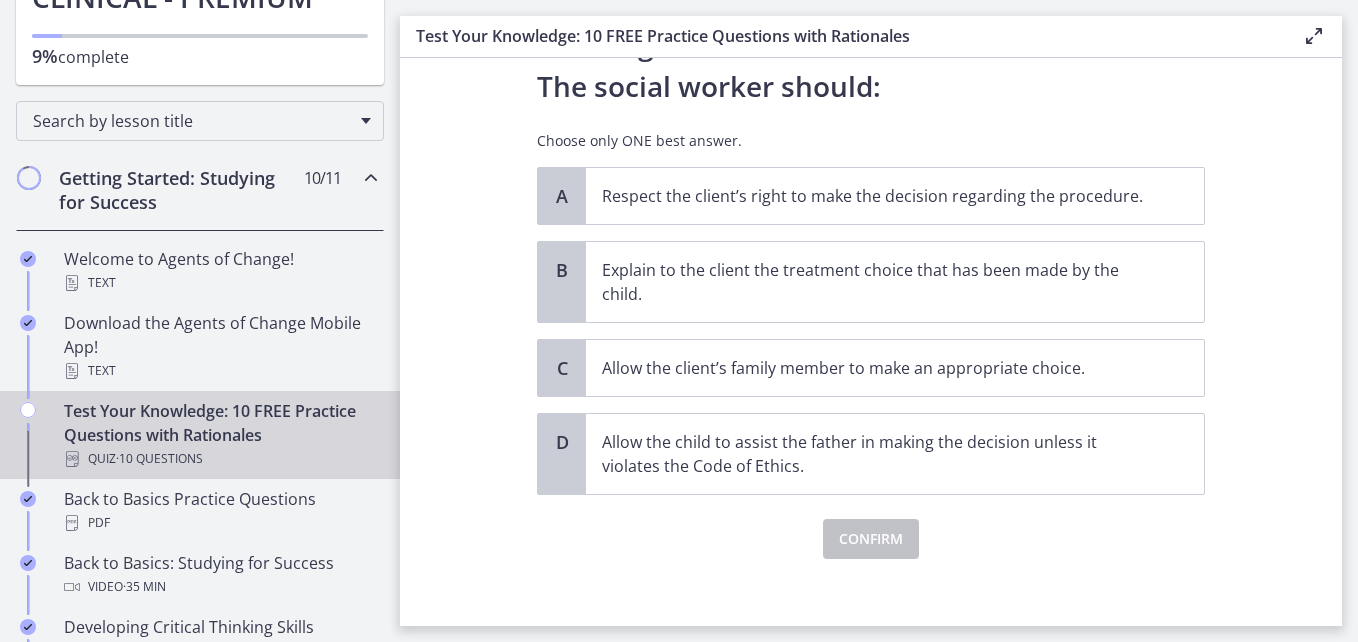 scroll, scrollTop: 311, scrollLeft: 0, axis: vertical 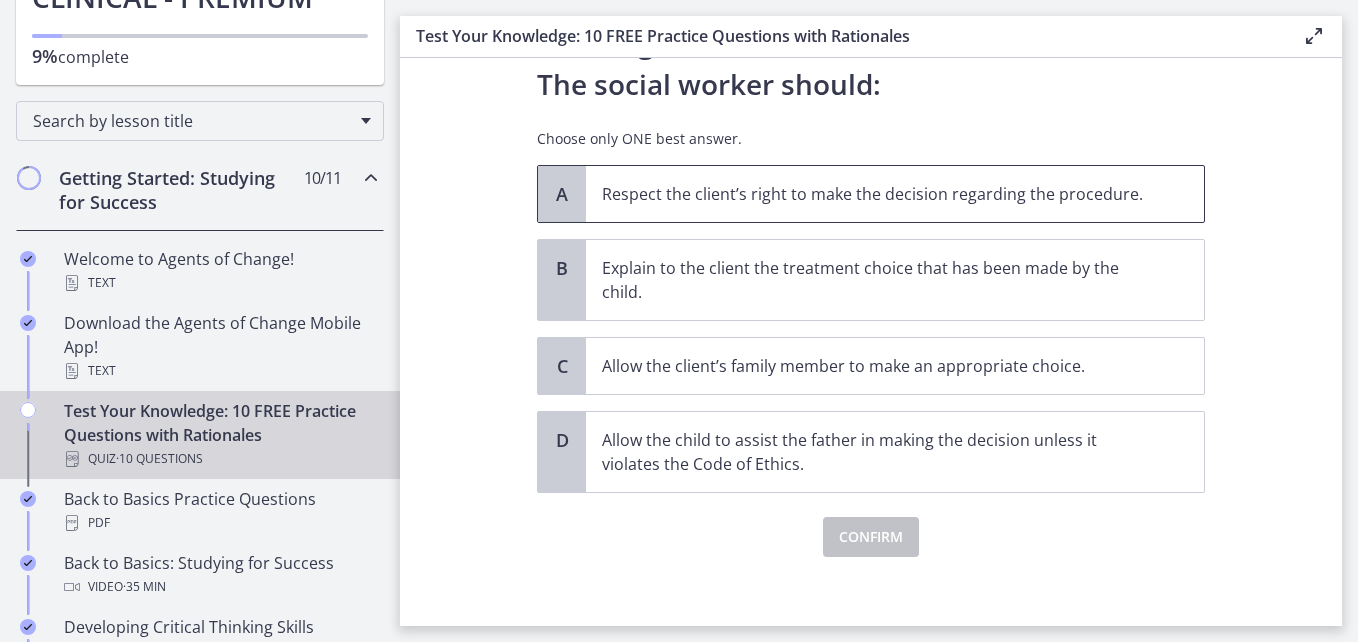 click on "Respect the client’s right to make the decision regarding the procedure." at bounding box center [895, 194] 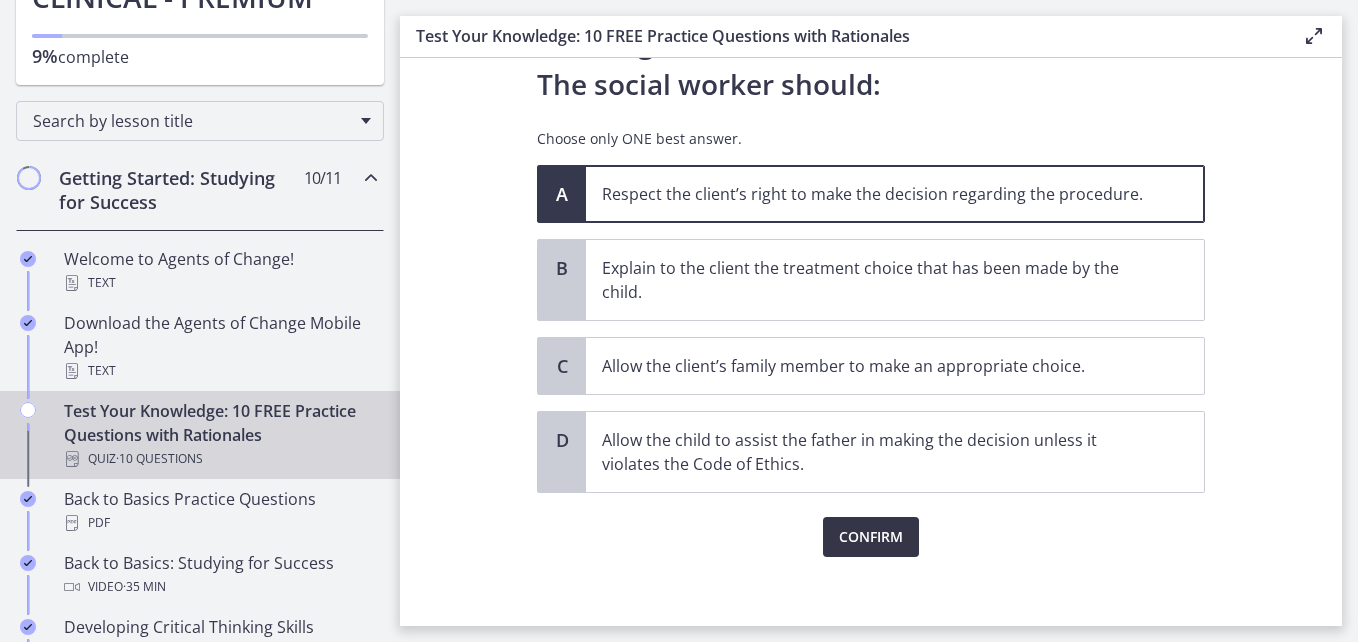 click on "Confirm" at bounding box center (871, 537) 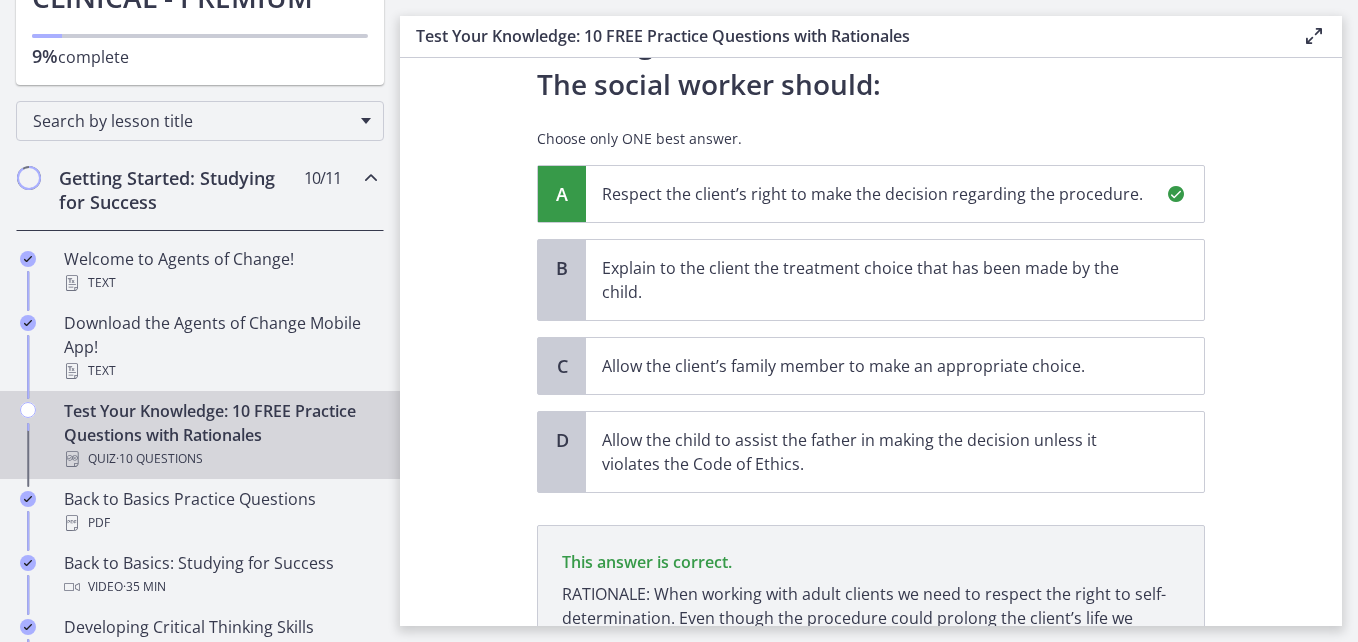 scroll, scrollTop: 532, scrollLeft: 0, axis: vertical 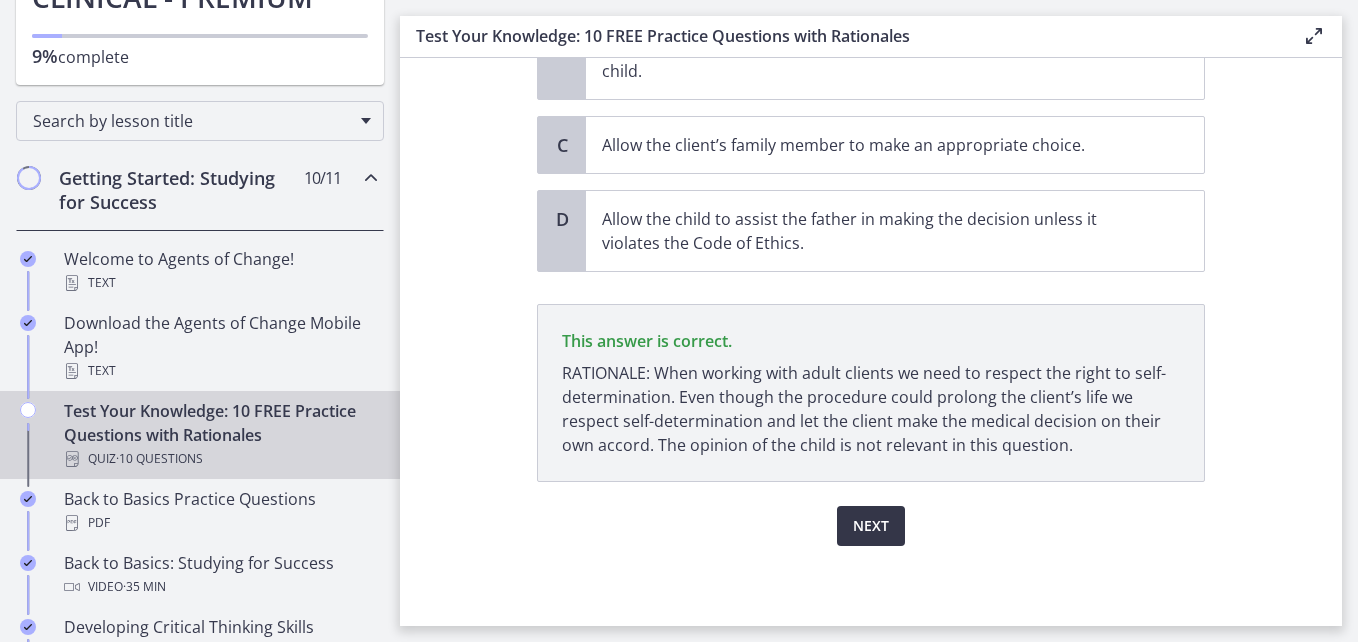 click on "Next" at bounding box center [871, 526] 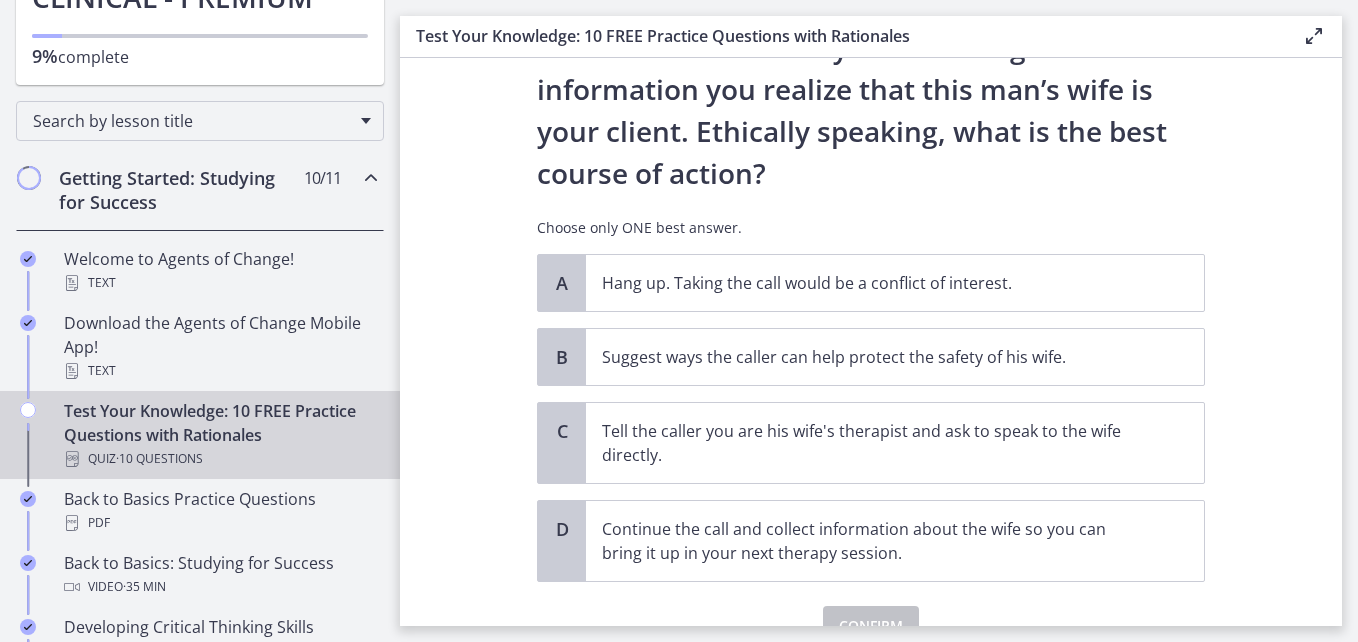 scroll, scrollTop: 265, scrollLeft: 0, axis: vertical 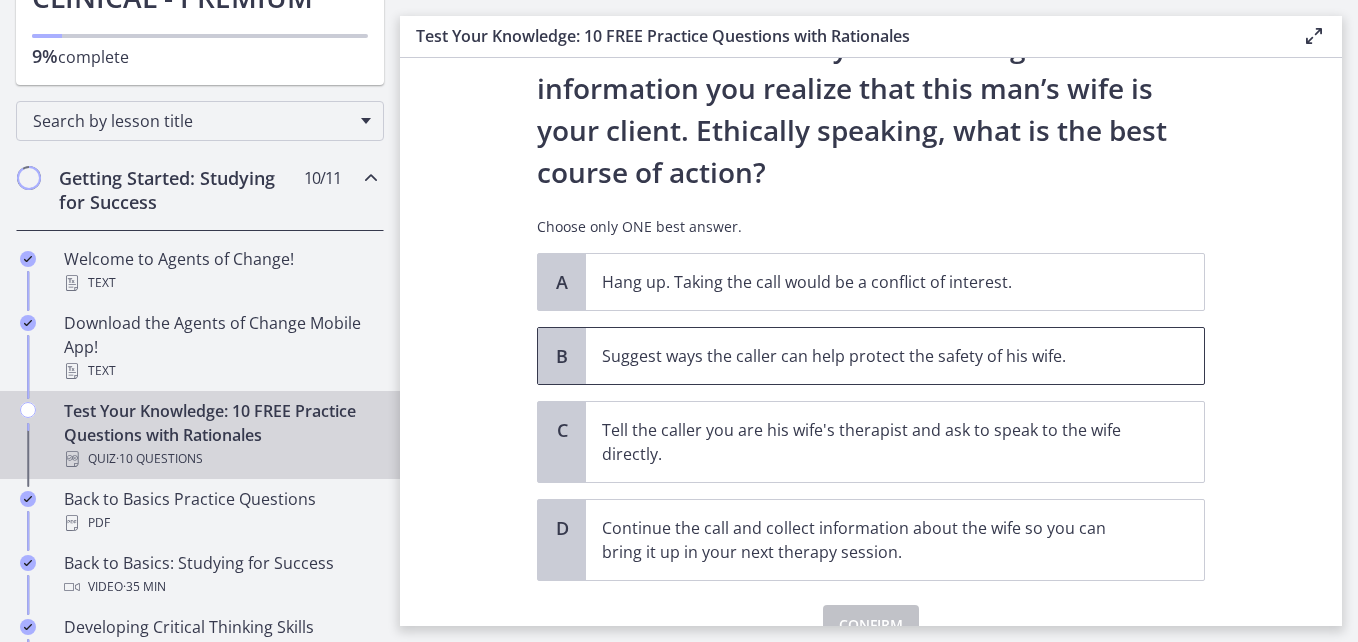 click on "Suggest ways the caller can help protect the safety of his wife." at bounding box center (875, 356) 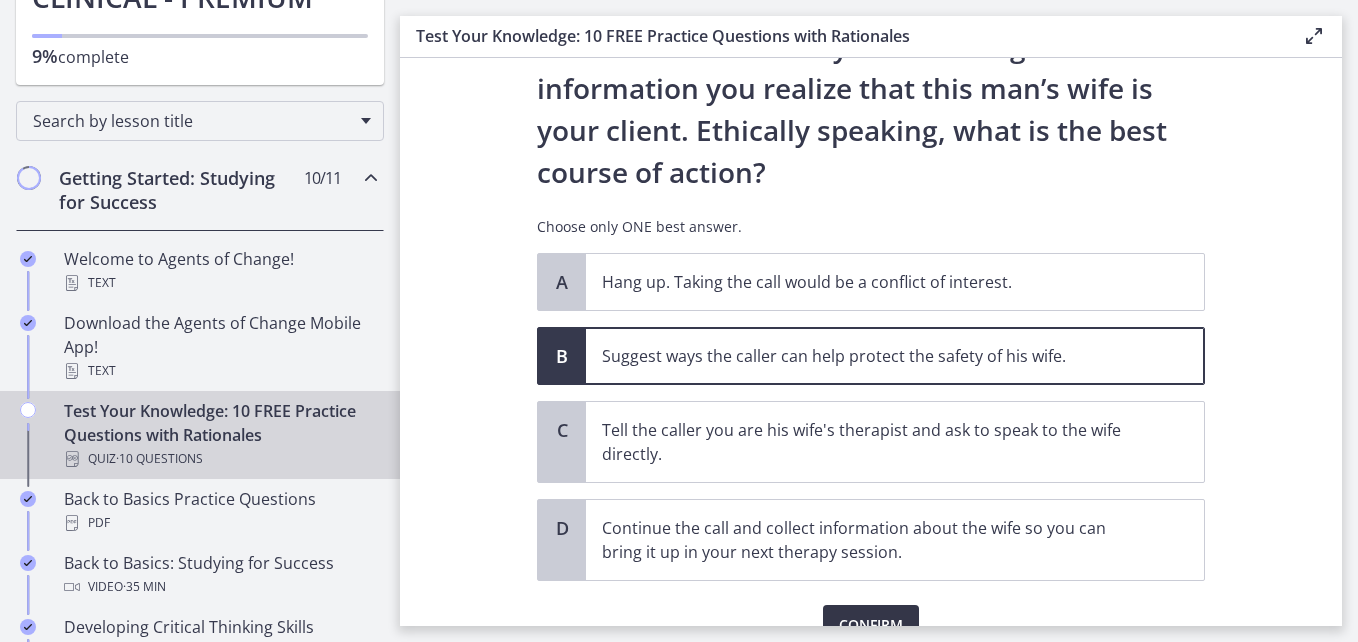 click on "Confirm" at bounding box center [871, 625] 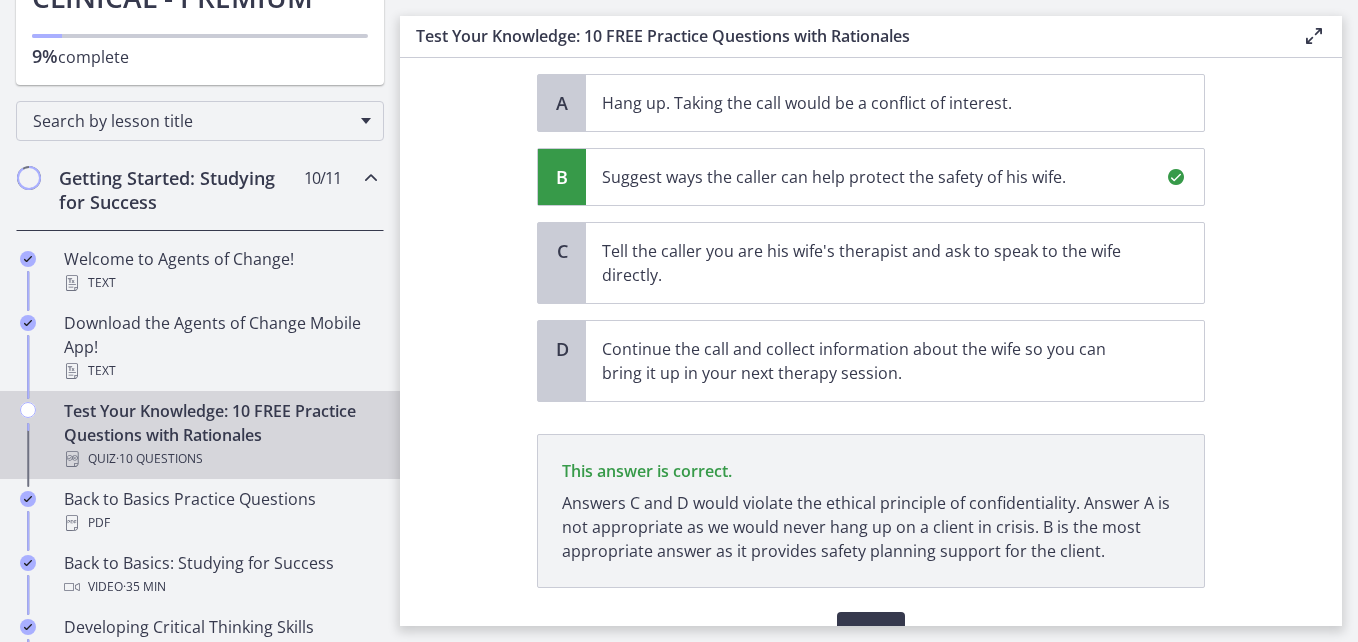 scroll, scrollTop: 550, scrollLeft: 0, axis: vertical 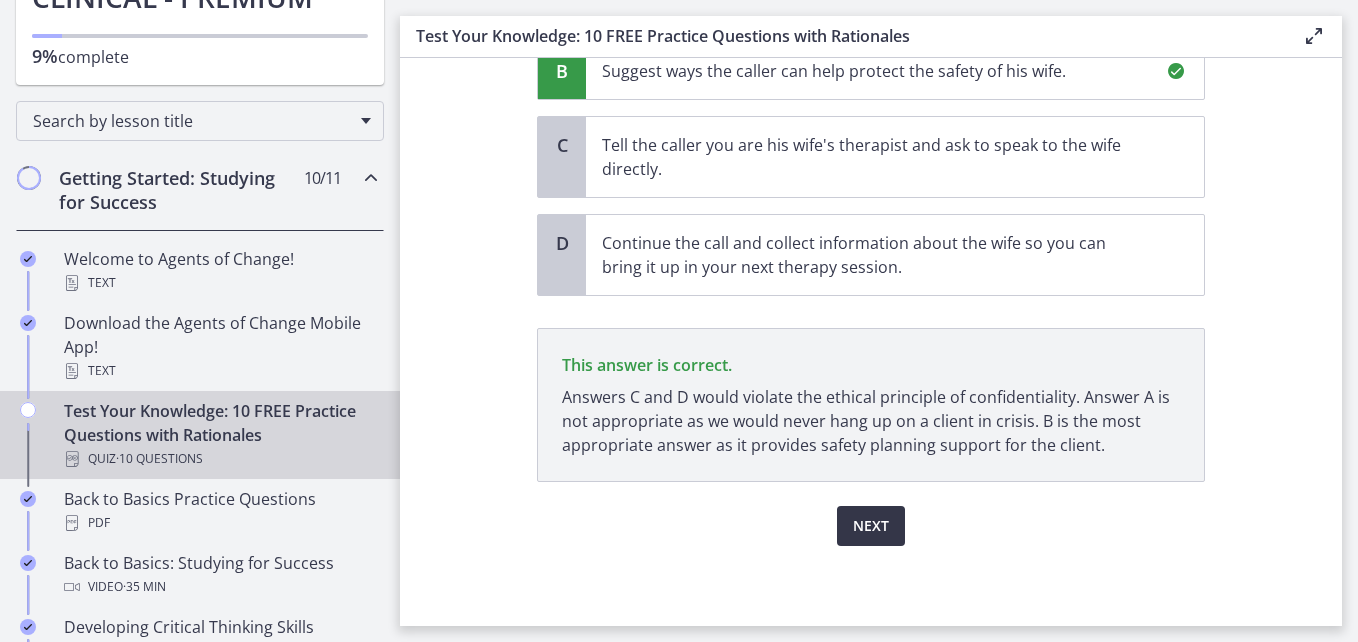 click on "Next" at bounding box center (871, 526) 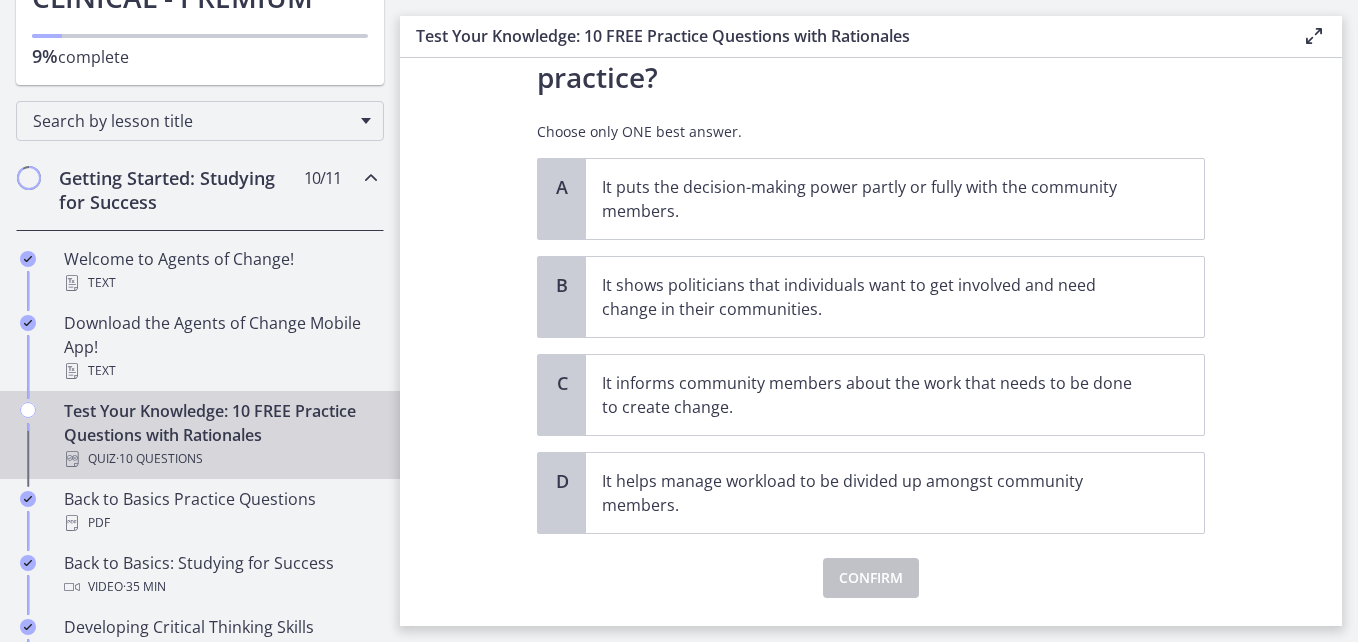 scroll, scrollTop: 151, scrollLeft: 0, axis: vertical 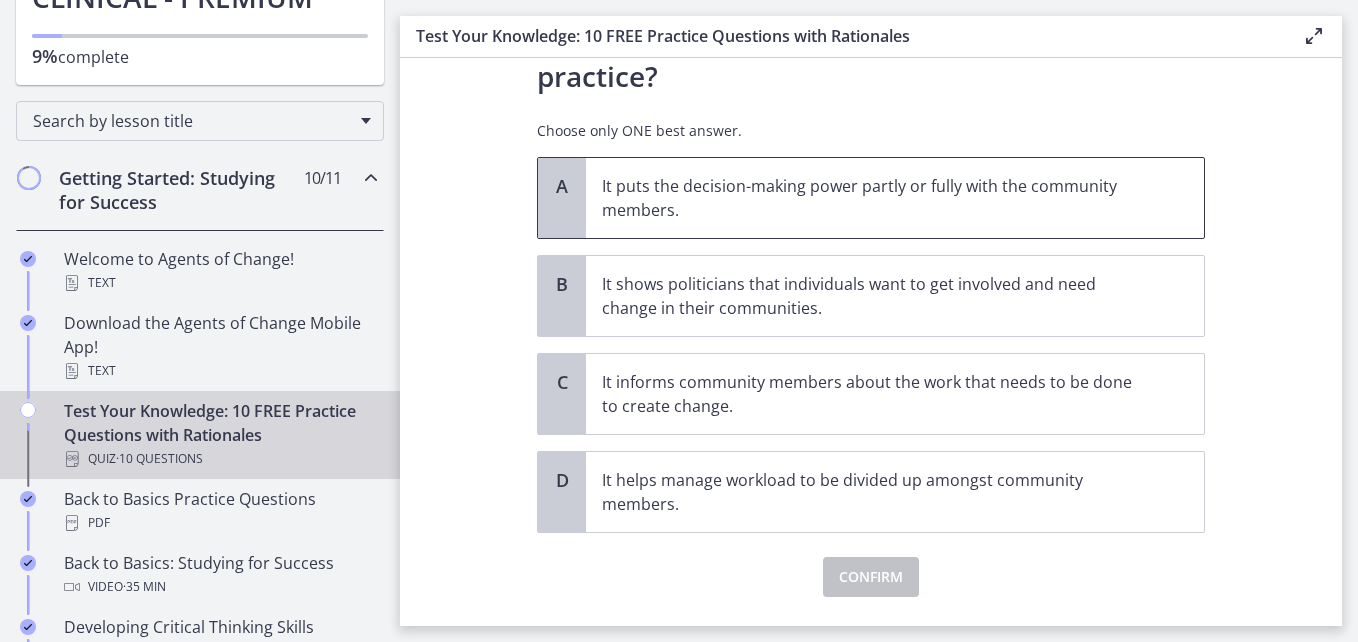 click on "It puts the decision-making power partly or fully with the community members." at bounding box center [875, 198] 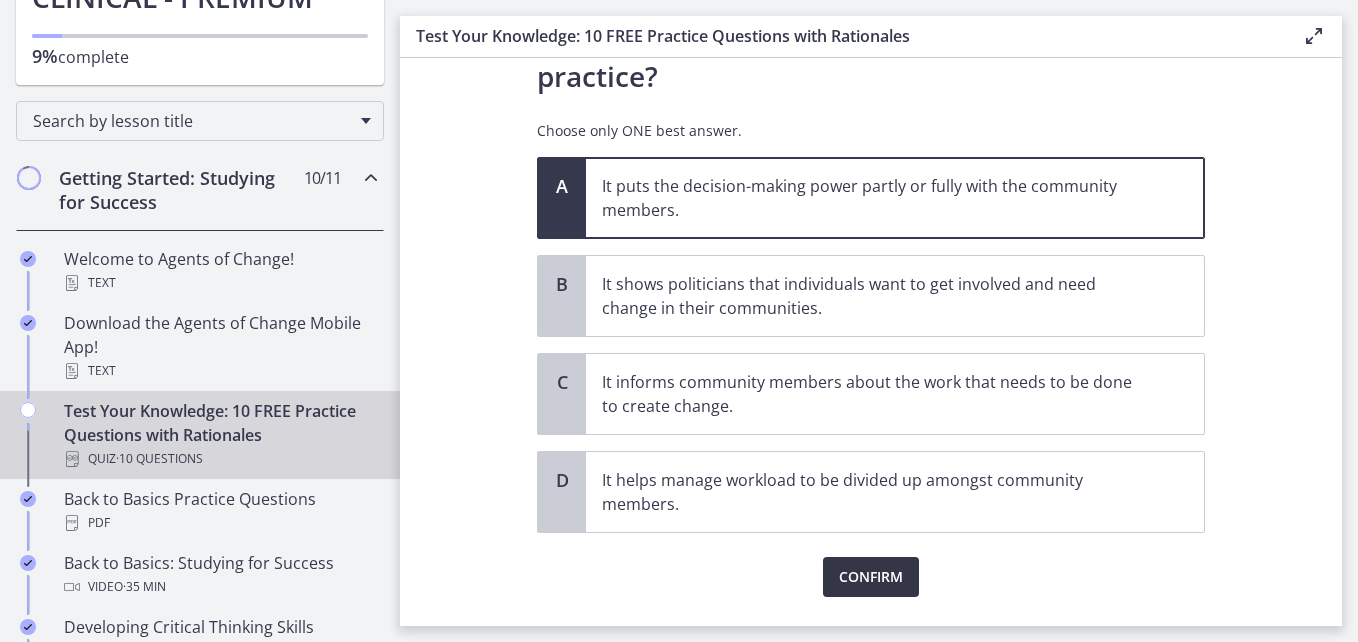 click on "Confirm" at bounding box center [871, 577] 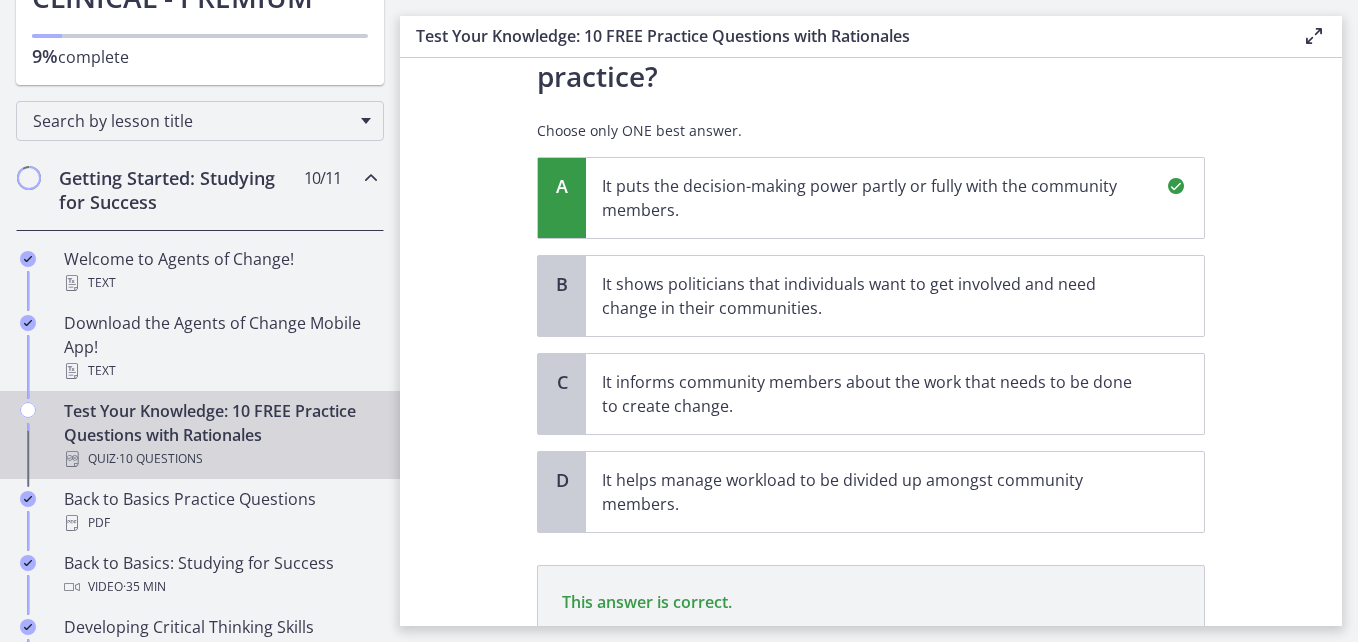 scroll, scrollTop: 412, scrollLeft: 0, axis: vertical 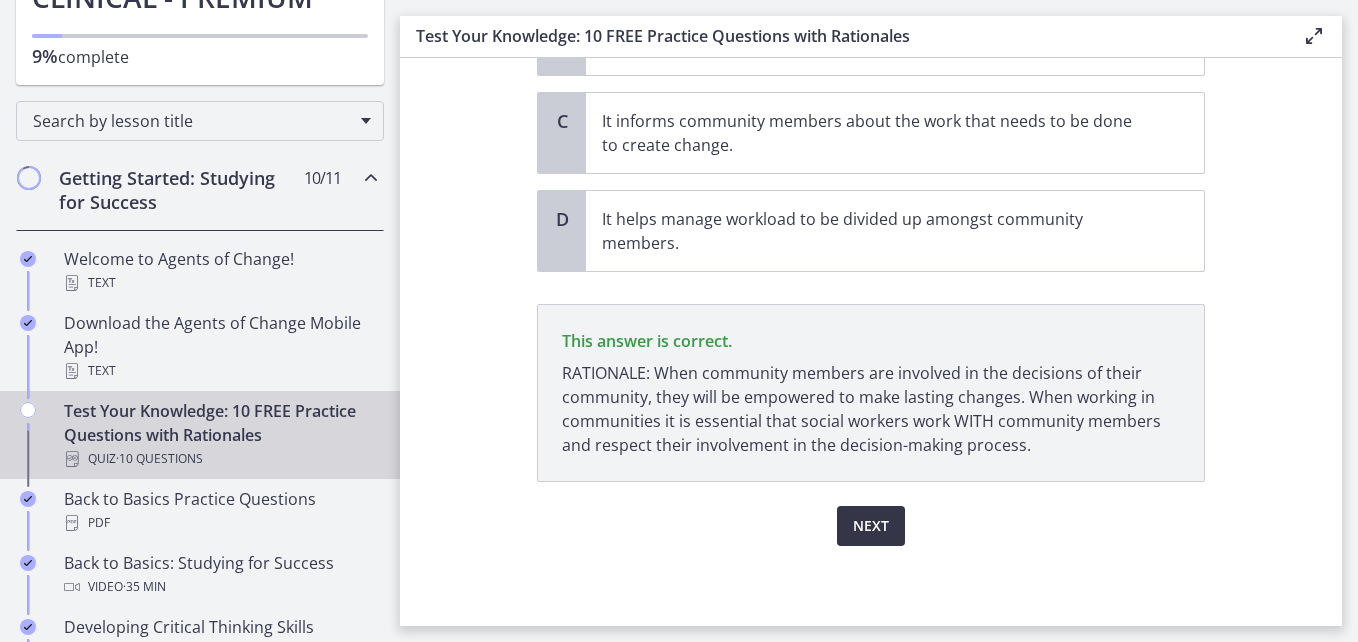 click on "Next" at bounding box center (871, 526) 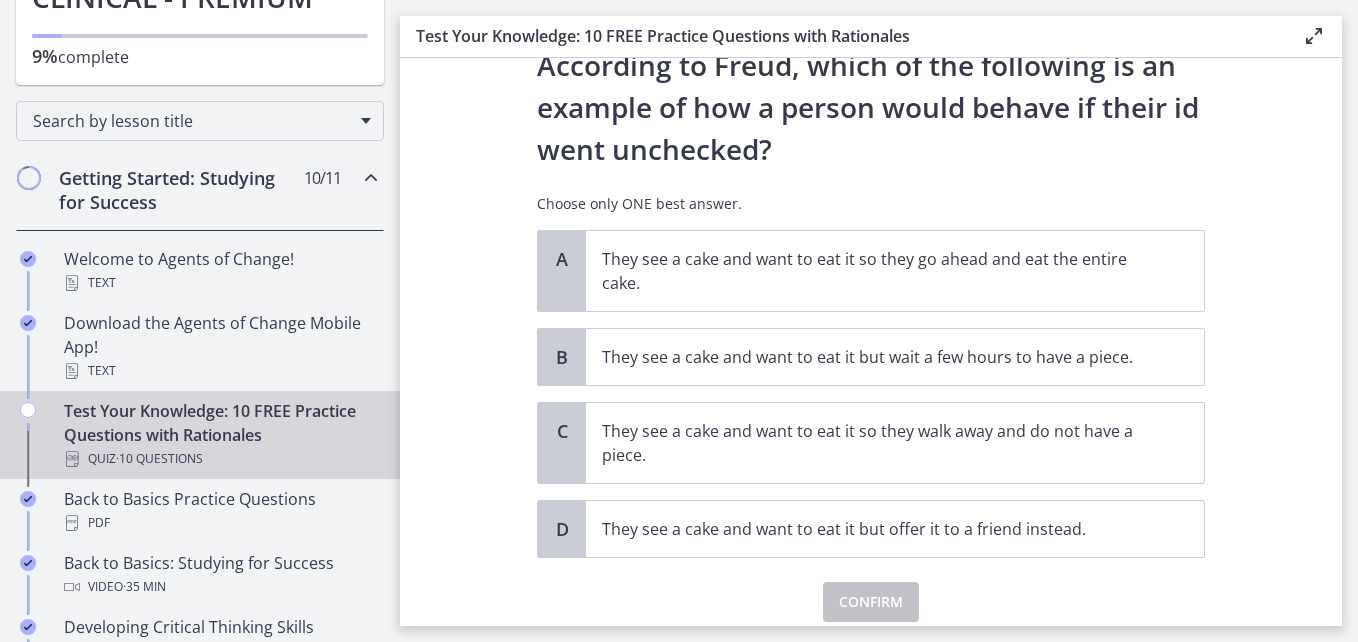scroll, scrollTop: 83, scrollLeft: 0, axis: vertical 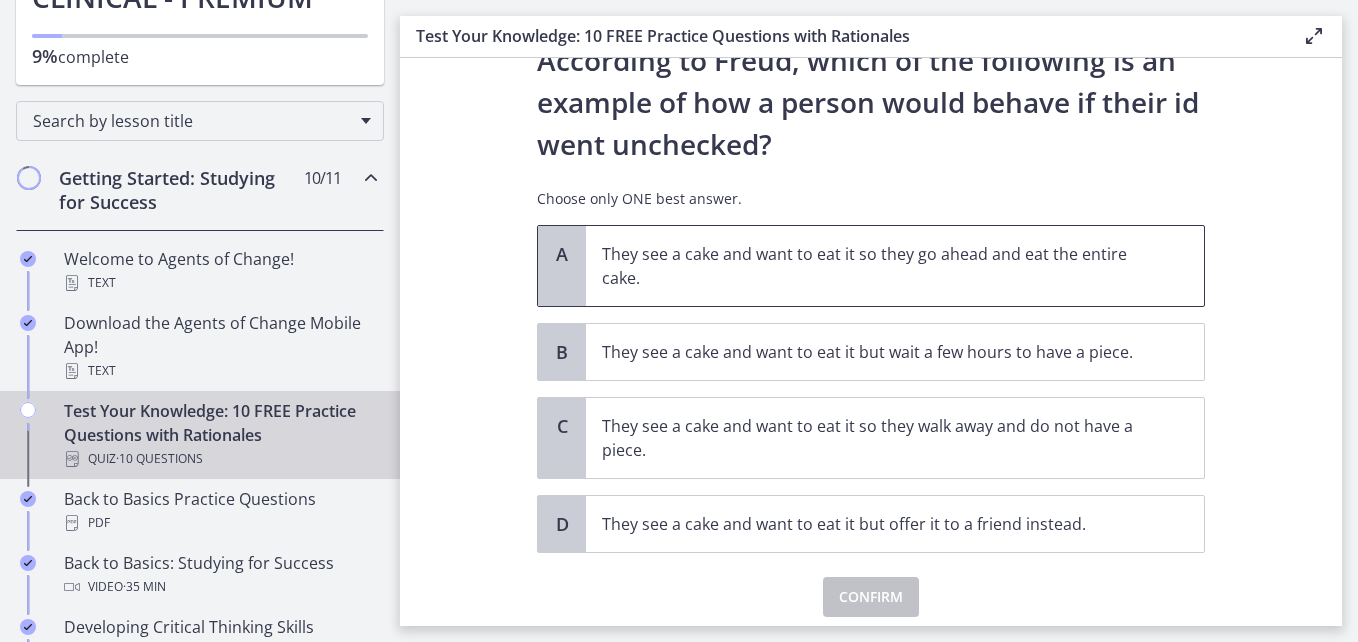 click on "They see a cake and want to eat it so they go ahead and eat the entire cake." at bounding box center (875, 266) 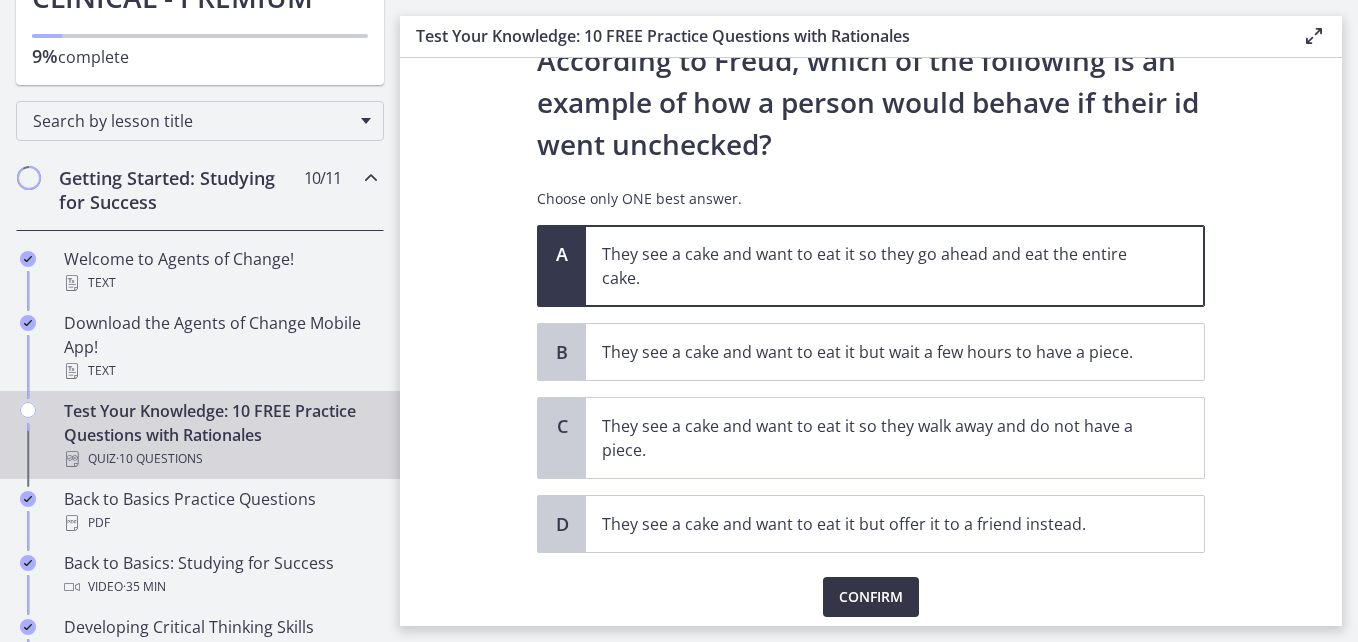 click on "Confirm" at bounding box center [871, 597] 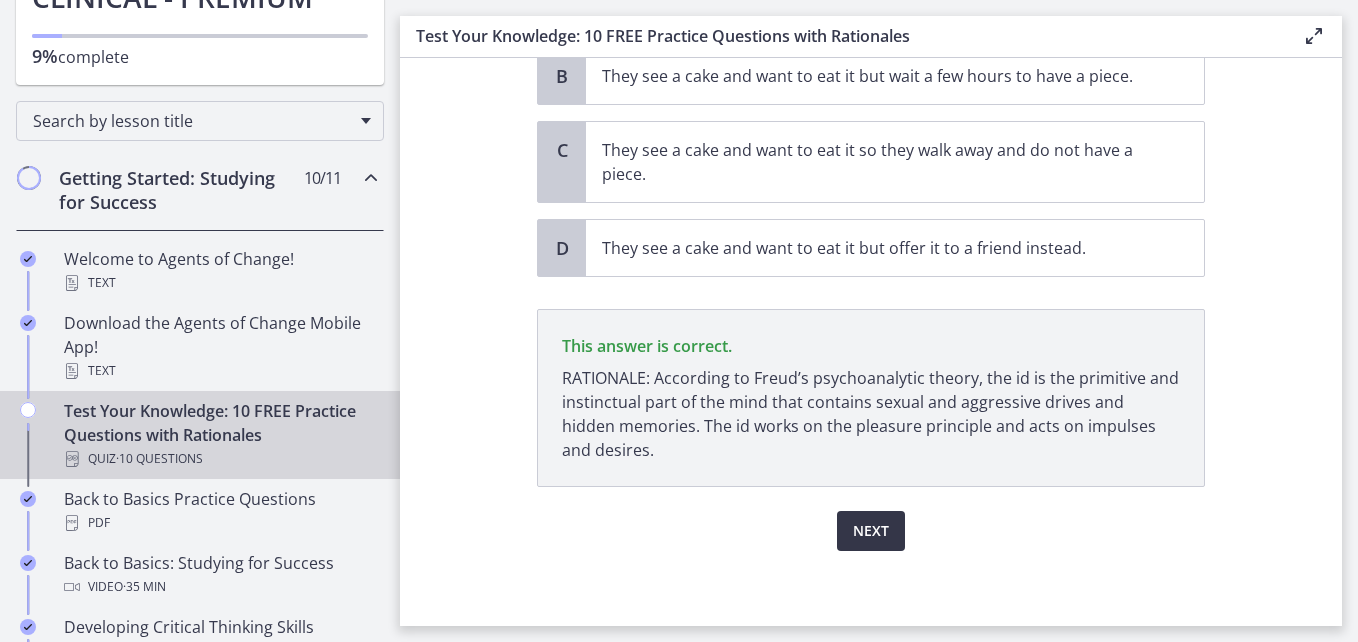 scroll, scrollTop: 364, scrollLeft: 0, axis: vertical 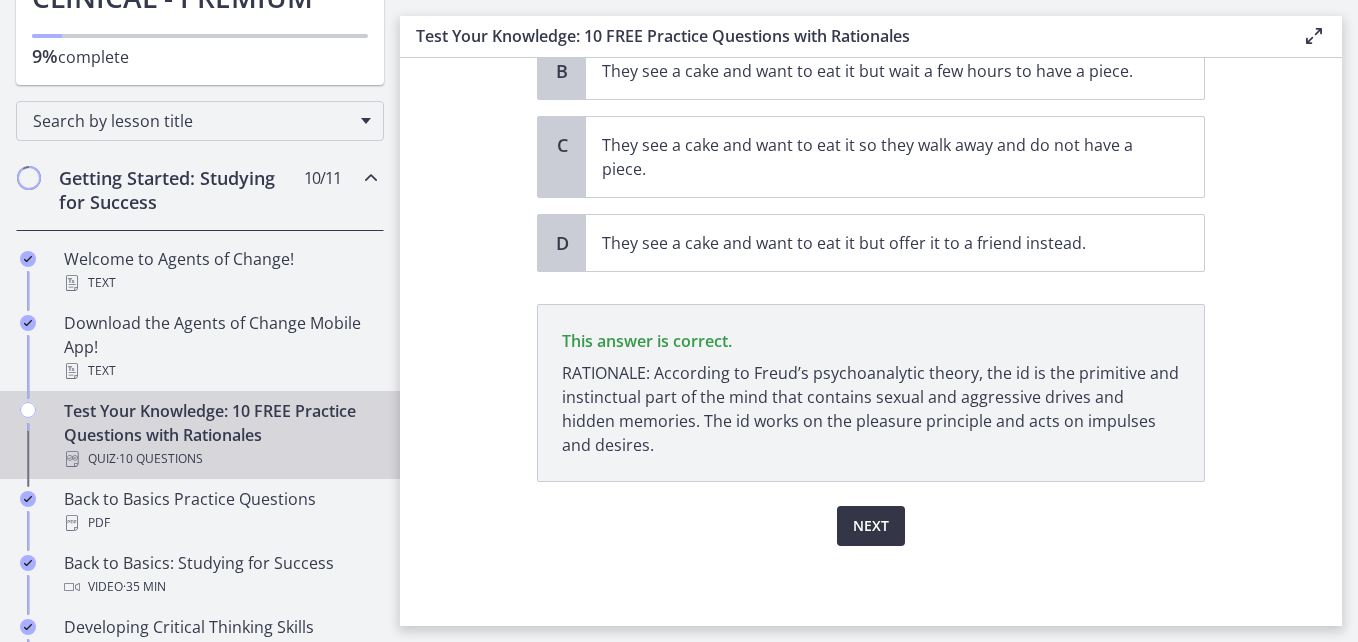 click on "Next" at bounding box center [871, 526] 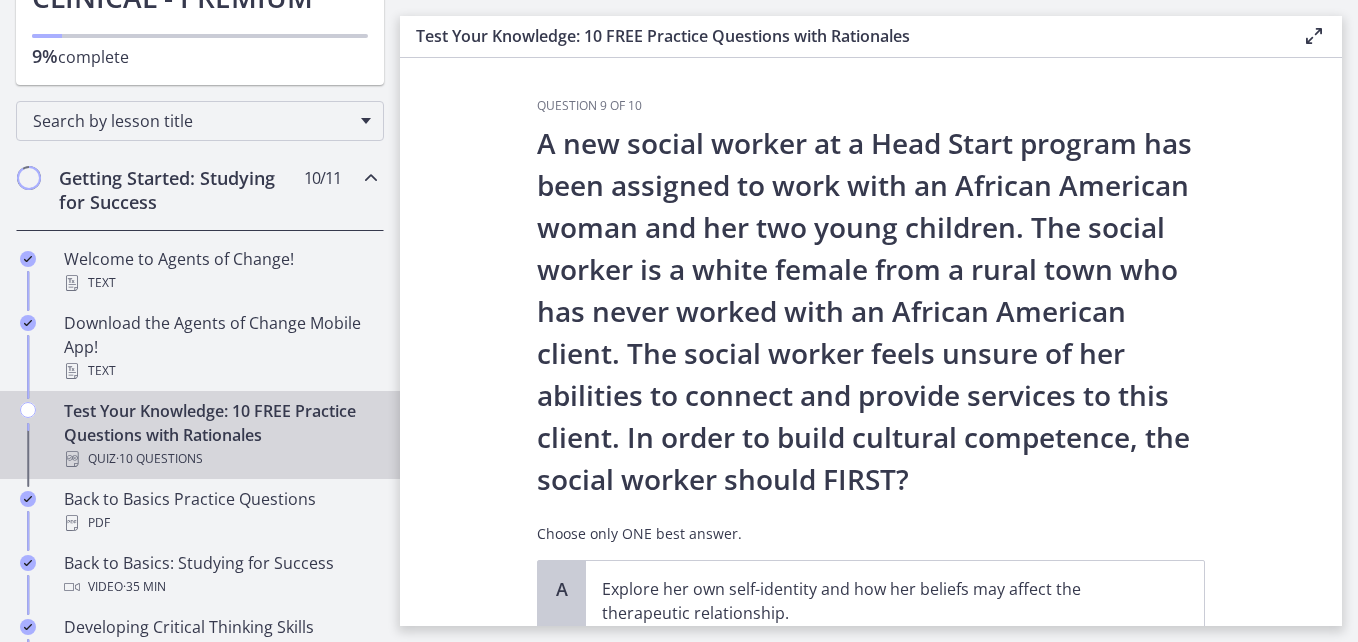 click on "A new social worker at a Head Start program has been assigned to work with an African American woman and her two young children. The social worker is a white female from a rural town who has never worked with an African American client. The social worker feels unsure of her abilities to connect and provide services to this client. In order to build cultural competence, the social worker should FIRST?
Choose only ONE best answer." at bounding box center (871, 341) 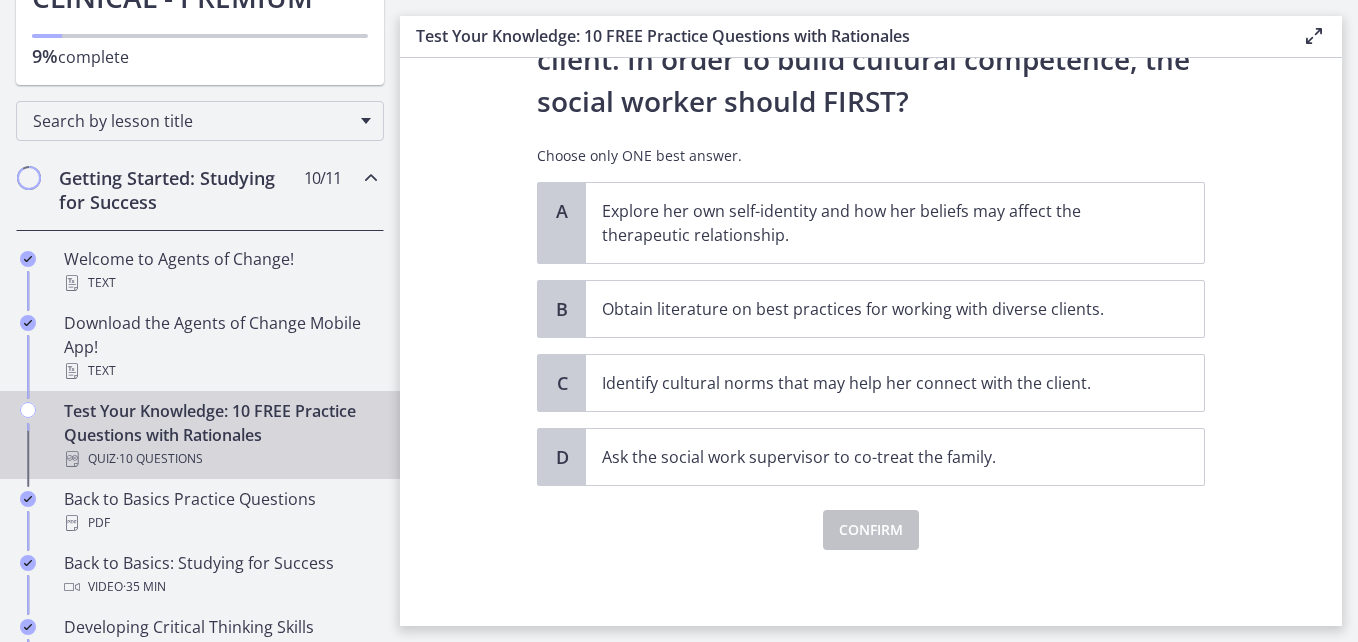 scroll, scrollTop: 379, scrollLeft: 0, axis: vertical 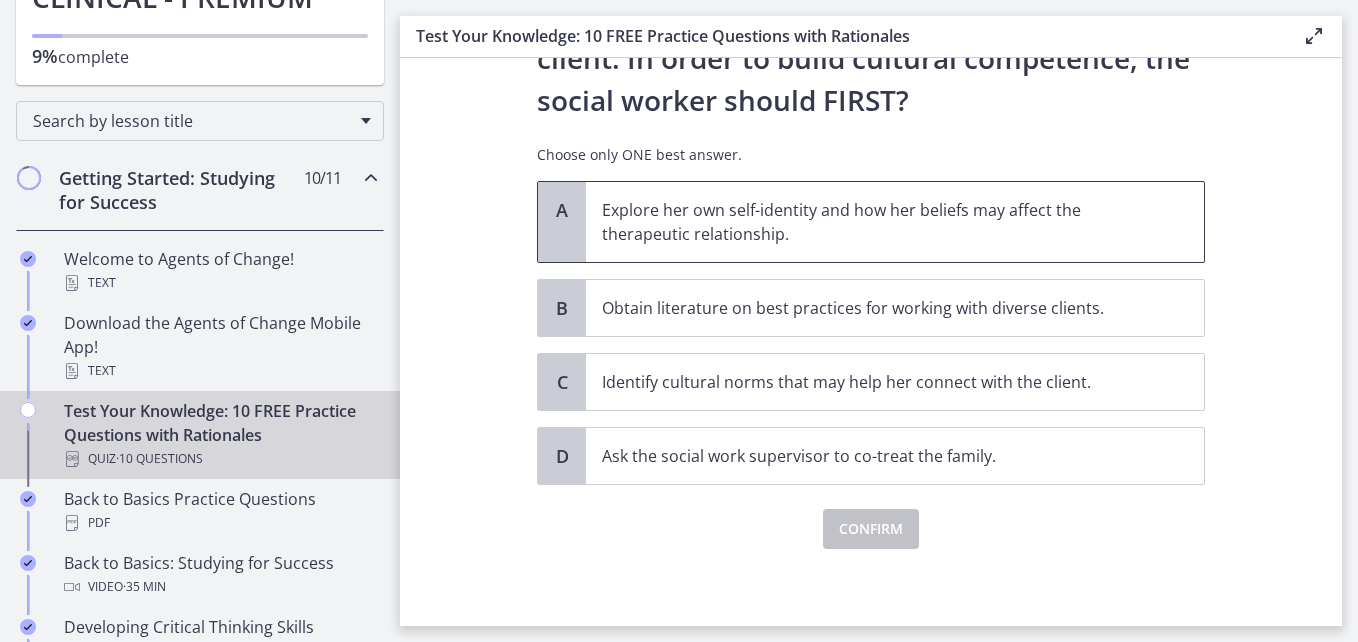 click on "Explore her own self-identity and how her beliefs may affect the therapeutic relationship." at bounding box center [875, 222] 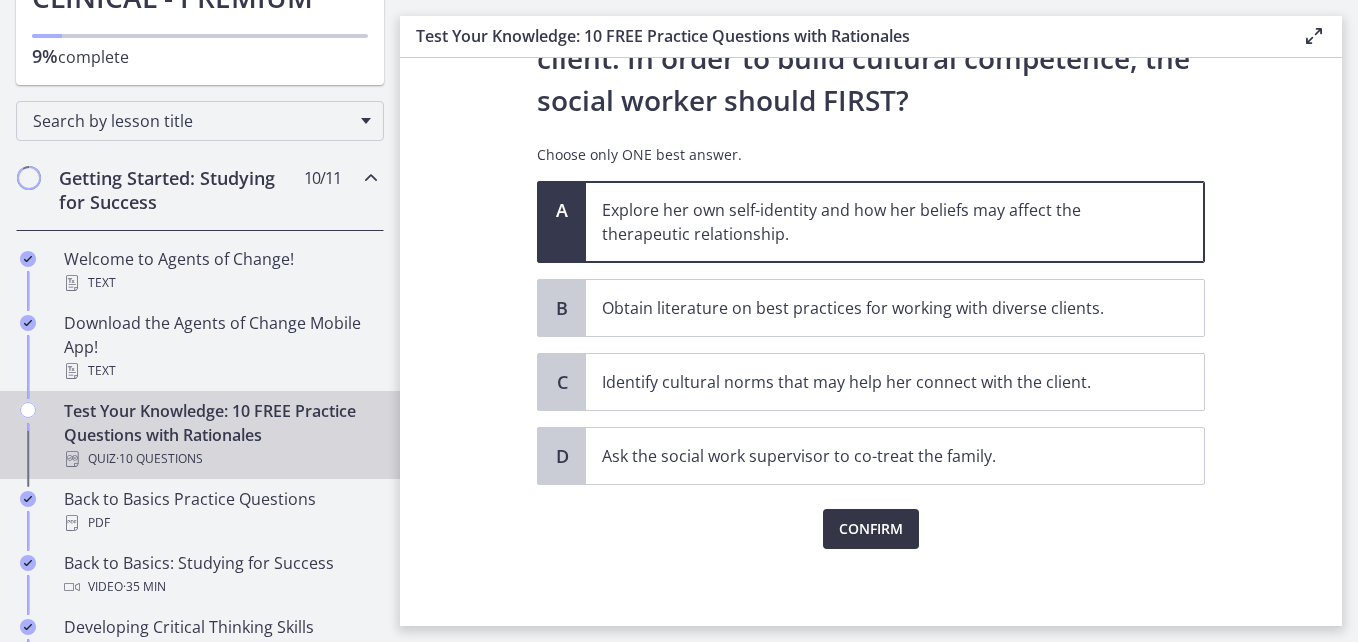 click on "Confirm" at bounding box center [871, 529] 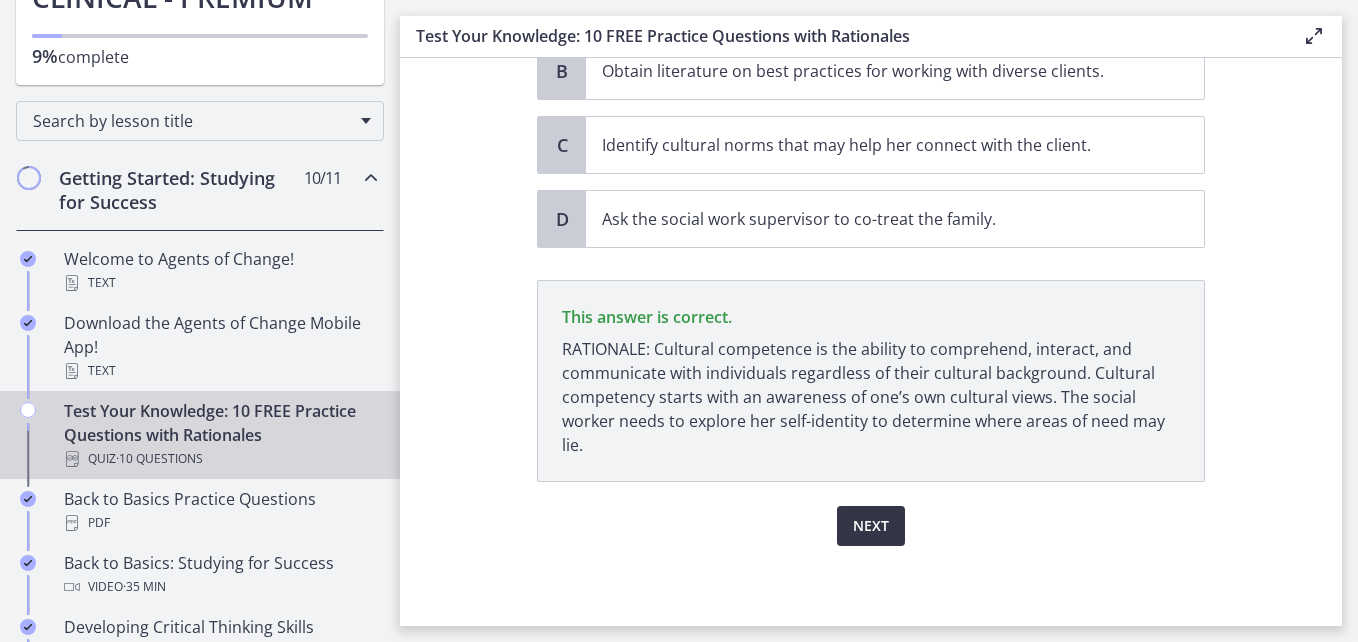 scroll, scrollTop: 616, scrollLeft: 0, axis: vertical 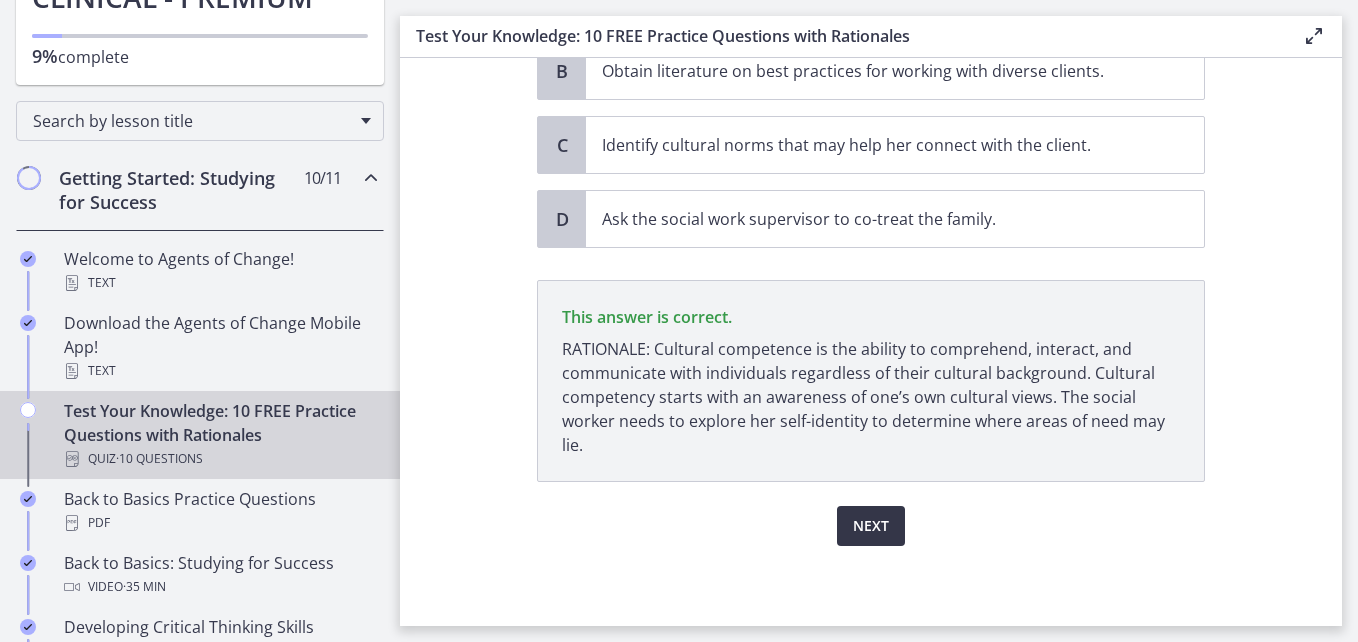 click on "Next" at bounding box center [871, 526] 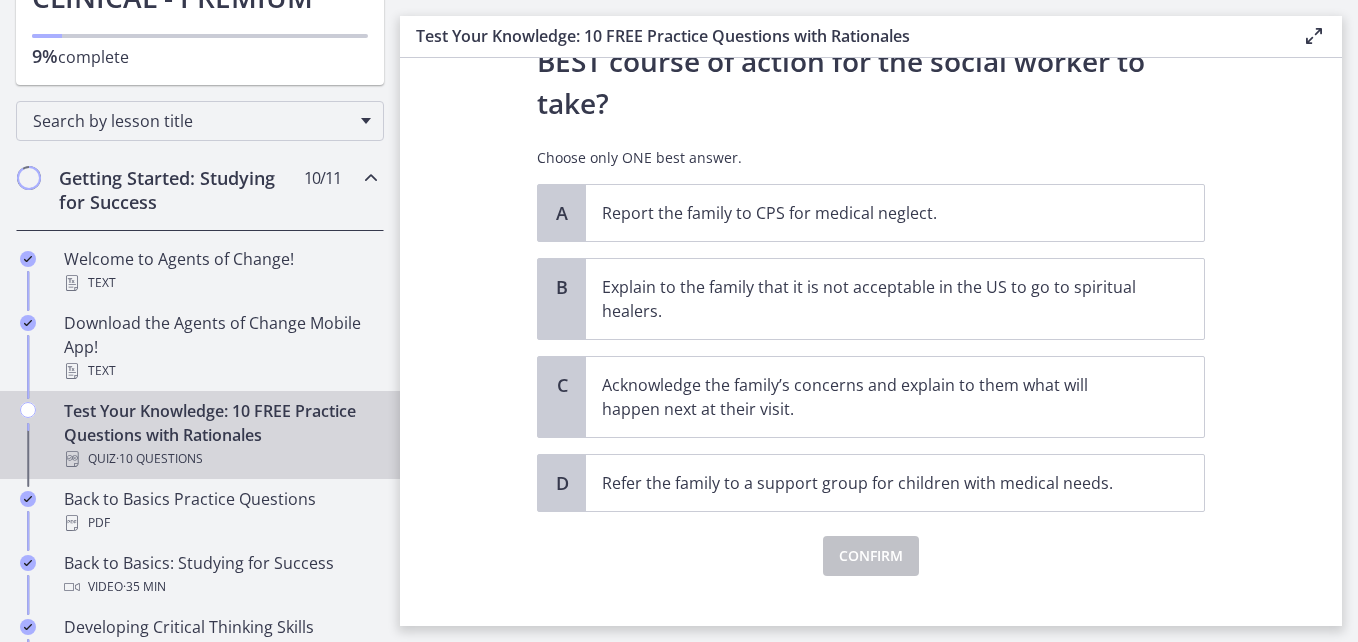 scroll, scrollTop: 462, scrollLeft: 0, axis: vertical 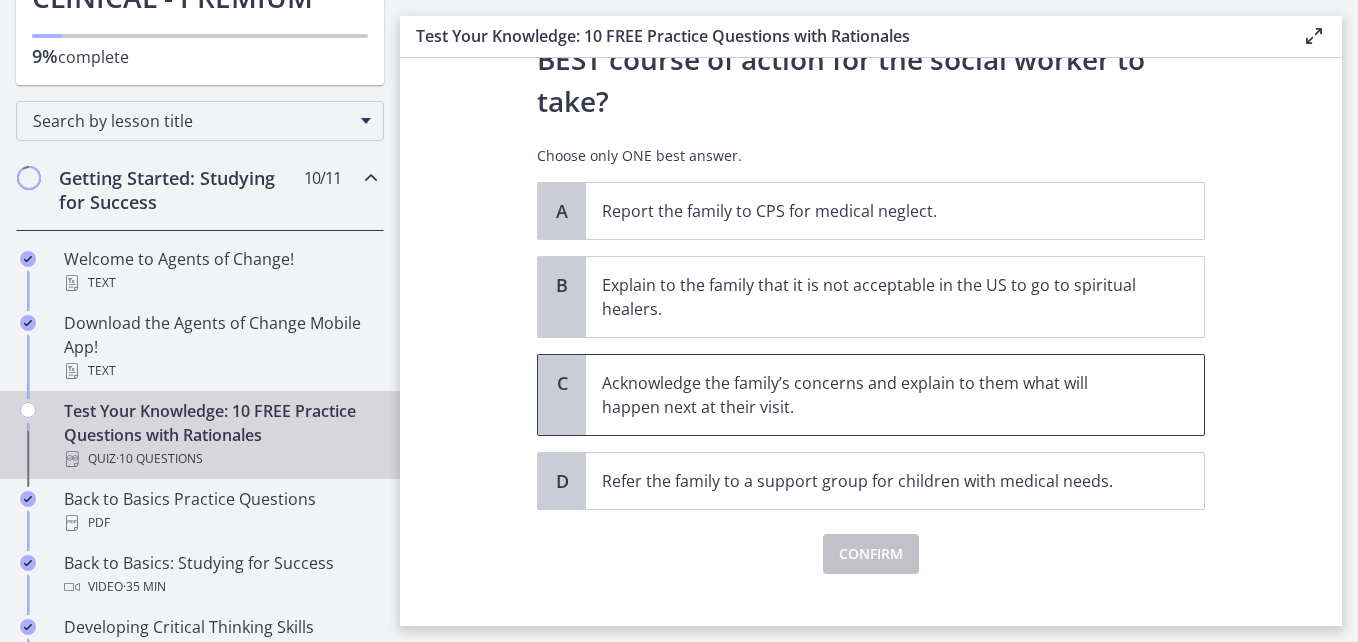 click on "Acknowledge the family’s concerns and explain to them what will happen next at their visit." at bounding box center [875, 395] 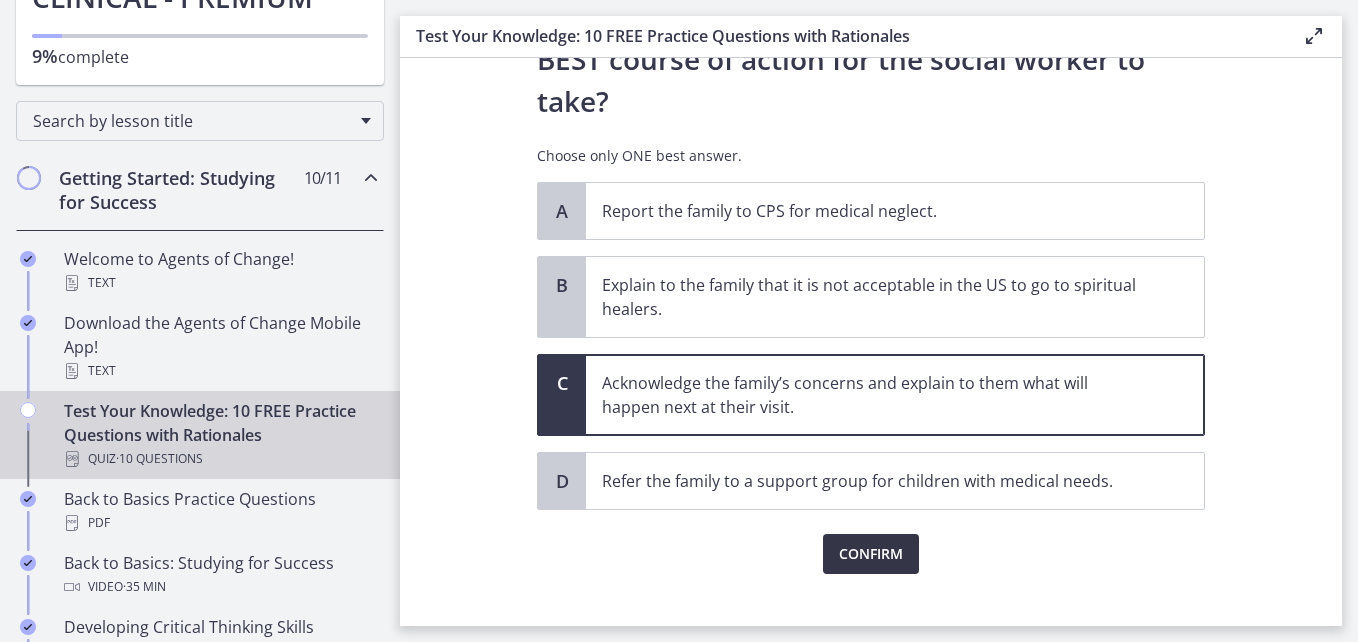 click on "Confirm" at bounding box center [871, 554] 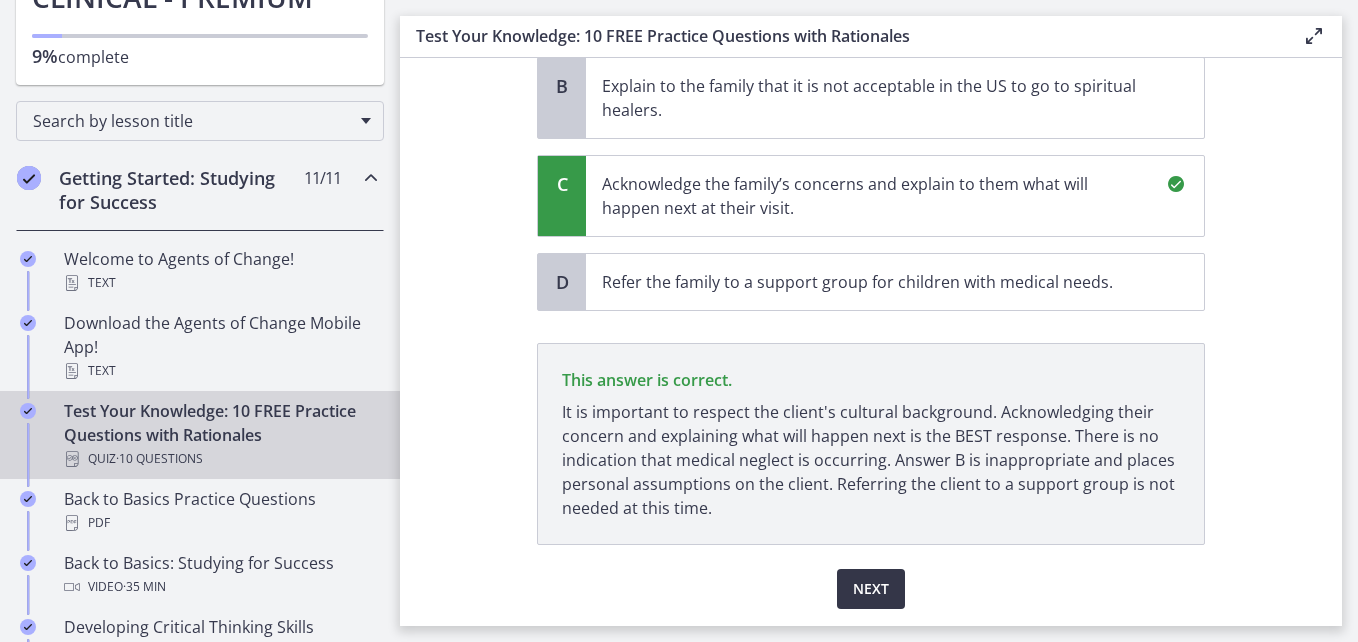 scroll, scrollTop: 724, scrollLeft: 0, axis: vertical 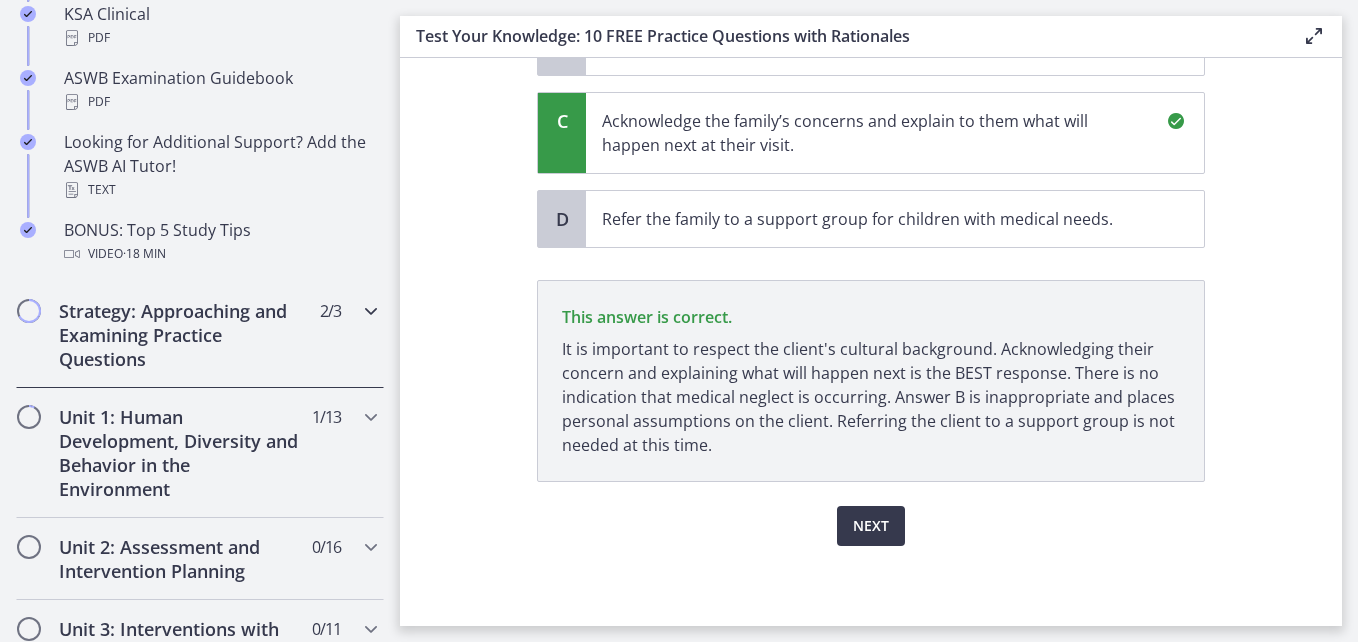 click at bounding box center [371, 311] 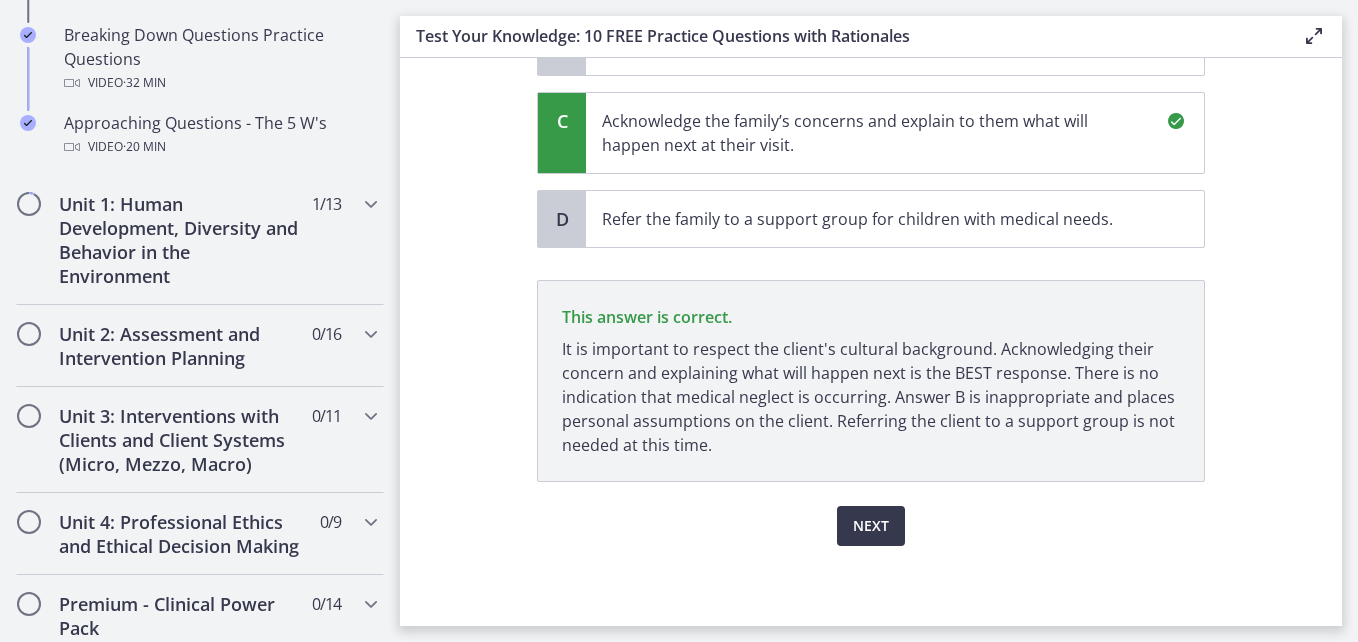 scroll, scrollTop: 625, scrollLeft: 0, axis: vertical 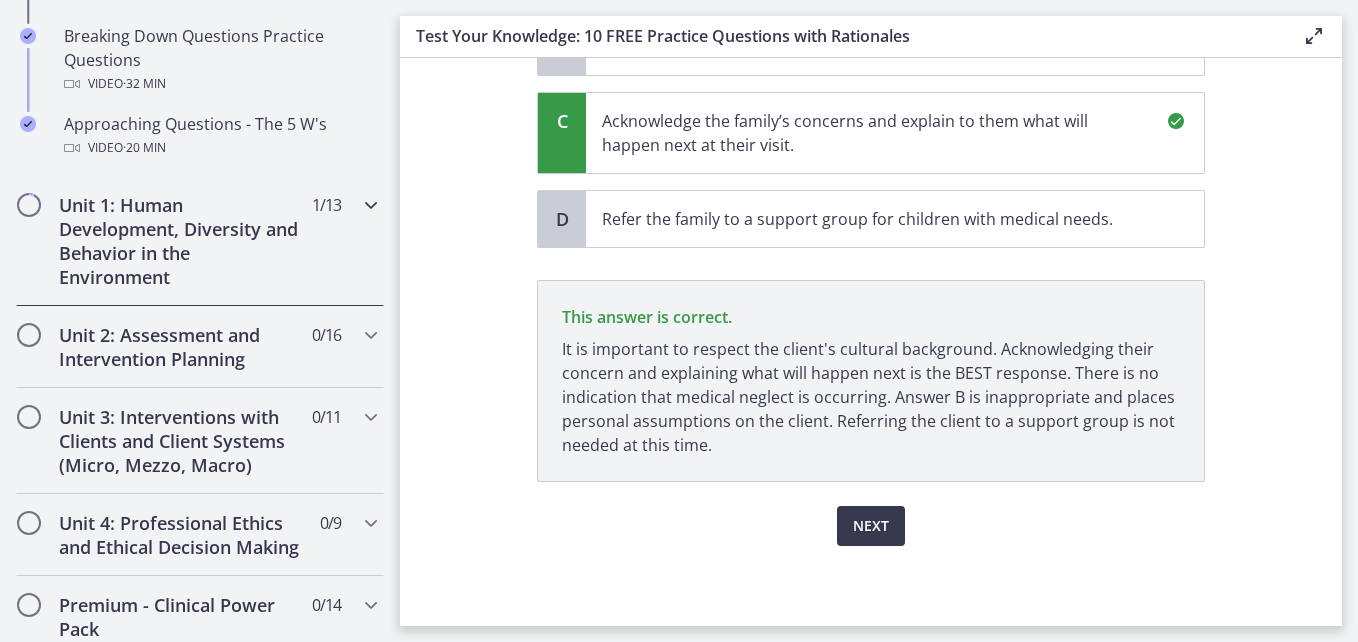 drag, startPoint x: 236, startPoint y: 249, endPoint x: 173, endPoint y: 236, distance: 64.327286 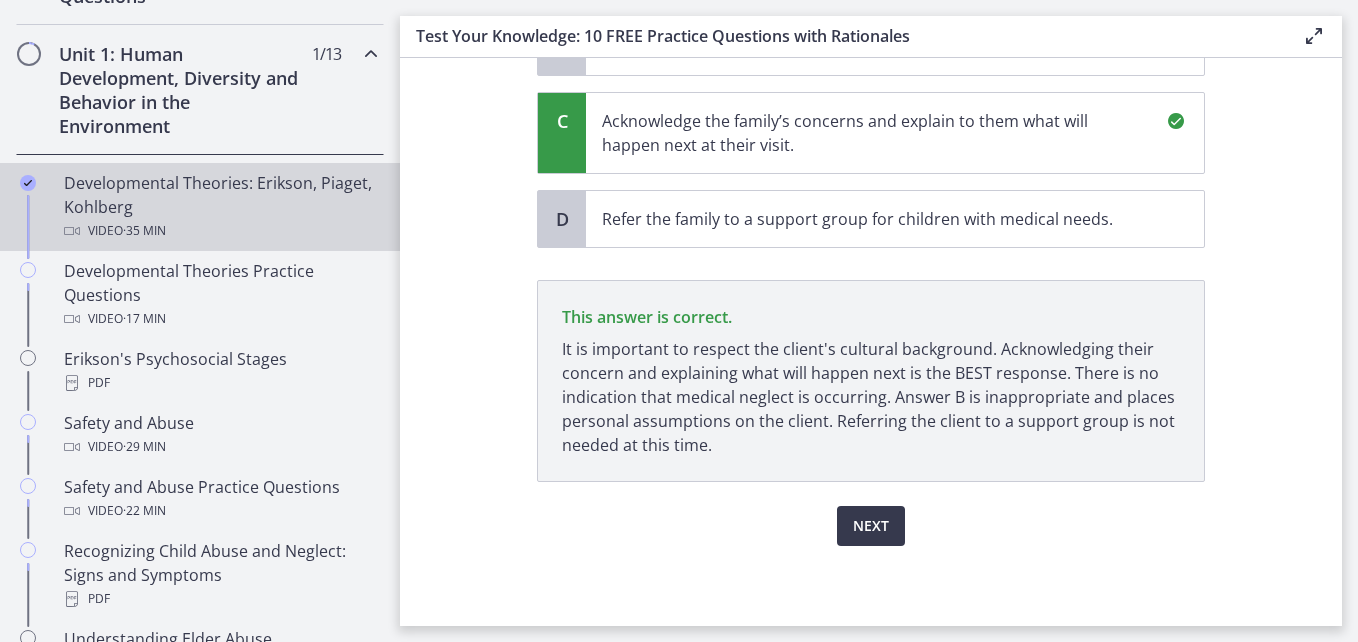 scroll, scrollTop: 578, scrollLeft: 0, axis: vertical 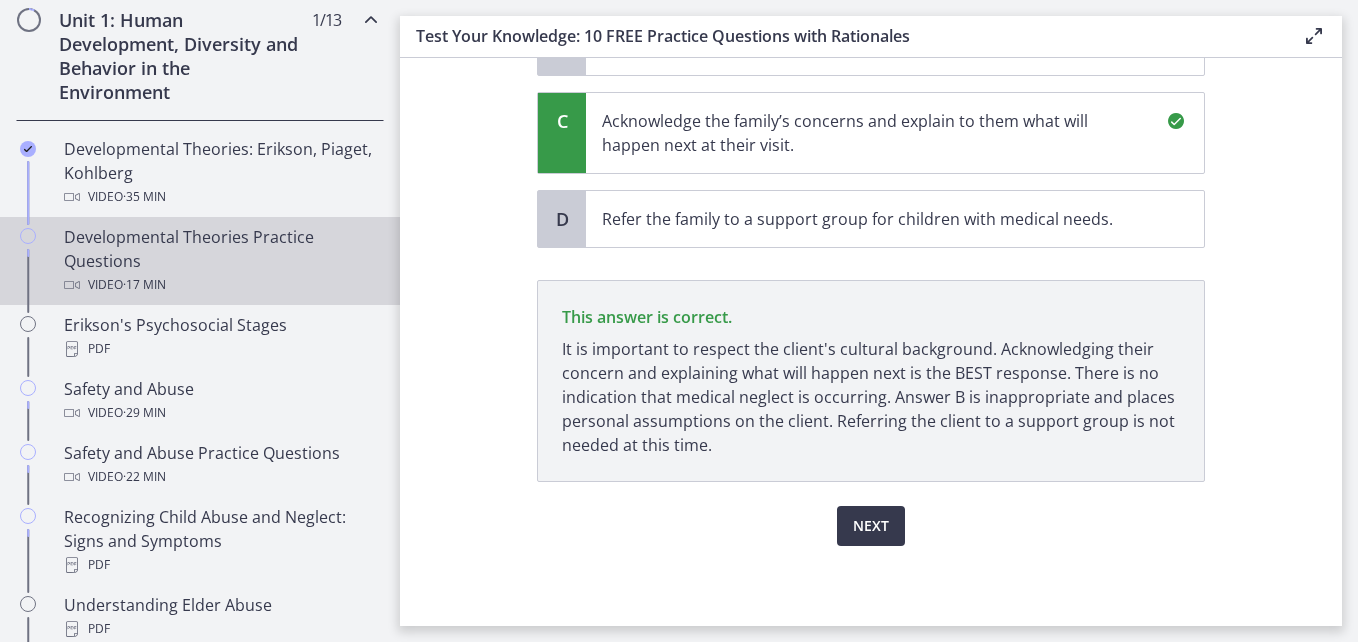 click on "Developmental Theories Practice Questions
Video
·  17 min" at bounding box center (220, 261) 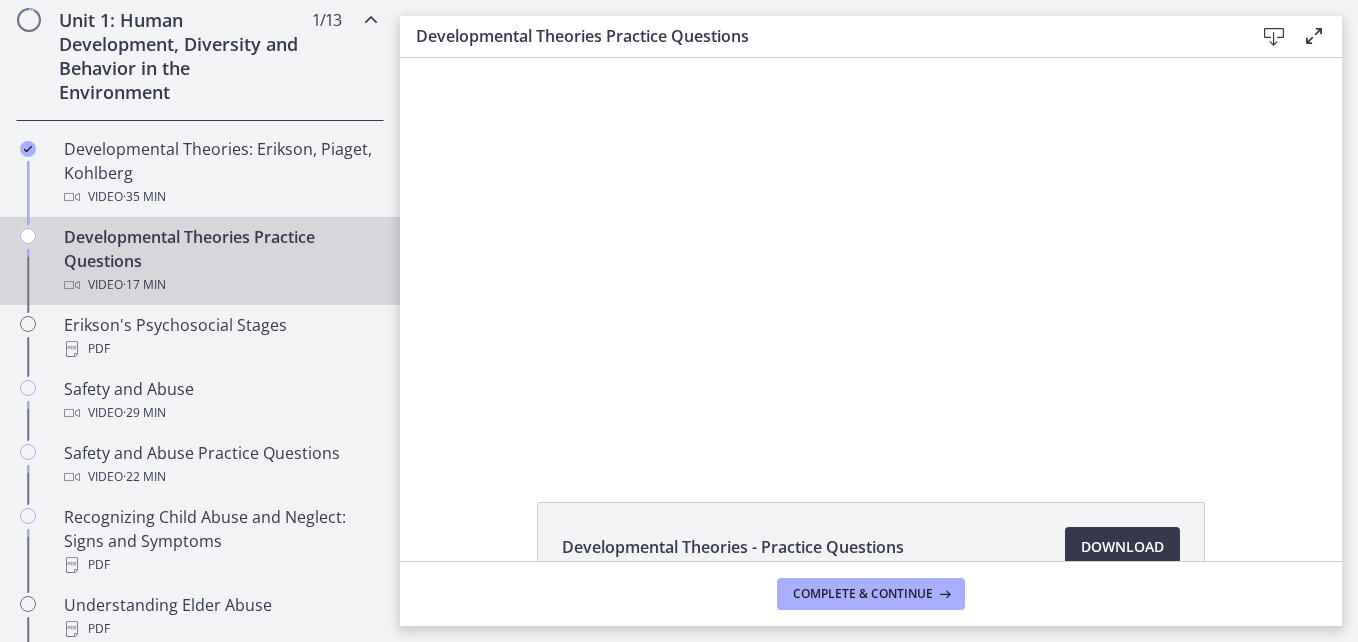 scroll, scrollTop: 0, scrollLeft: 0, axis: both 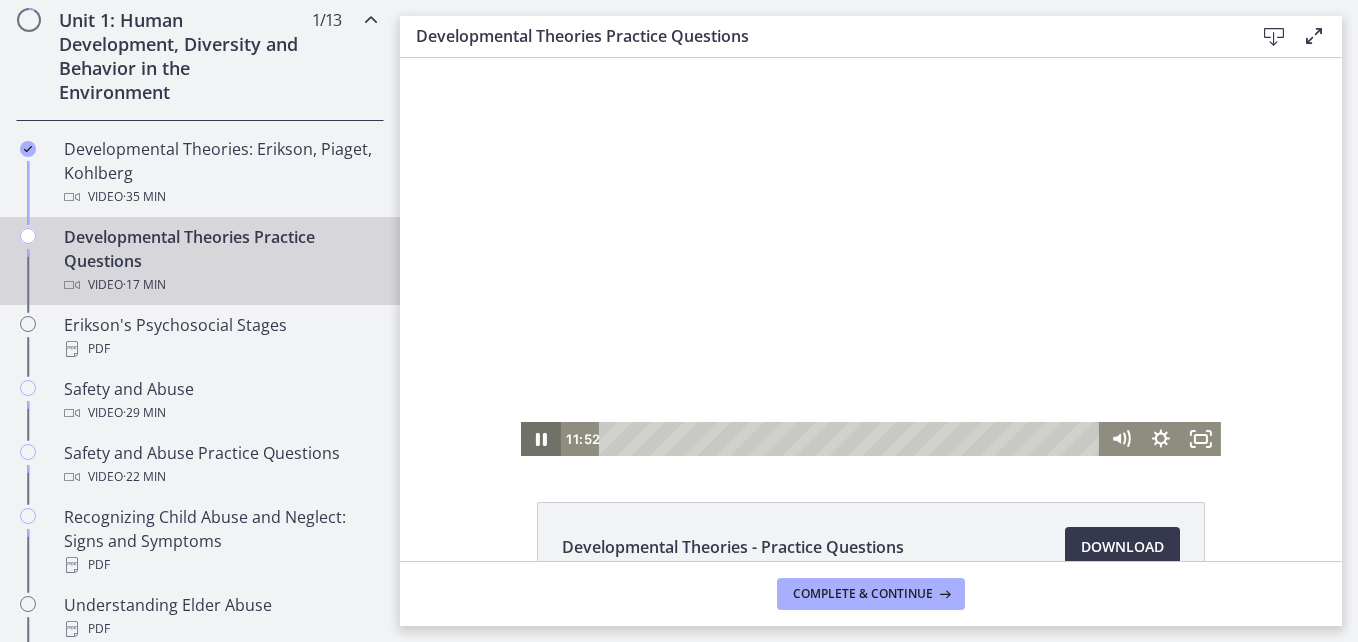 click 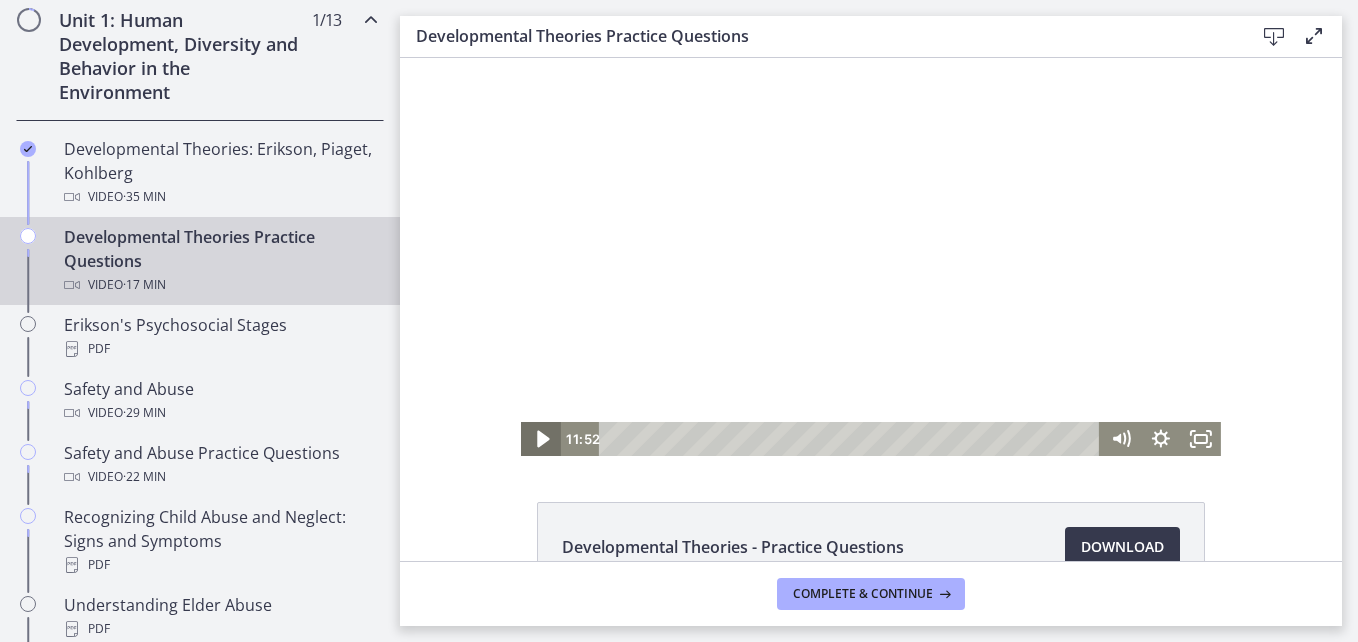 click 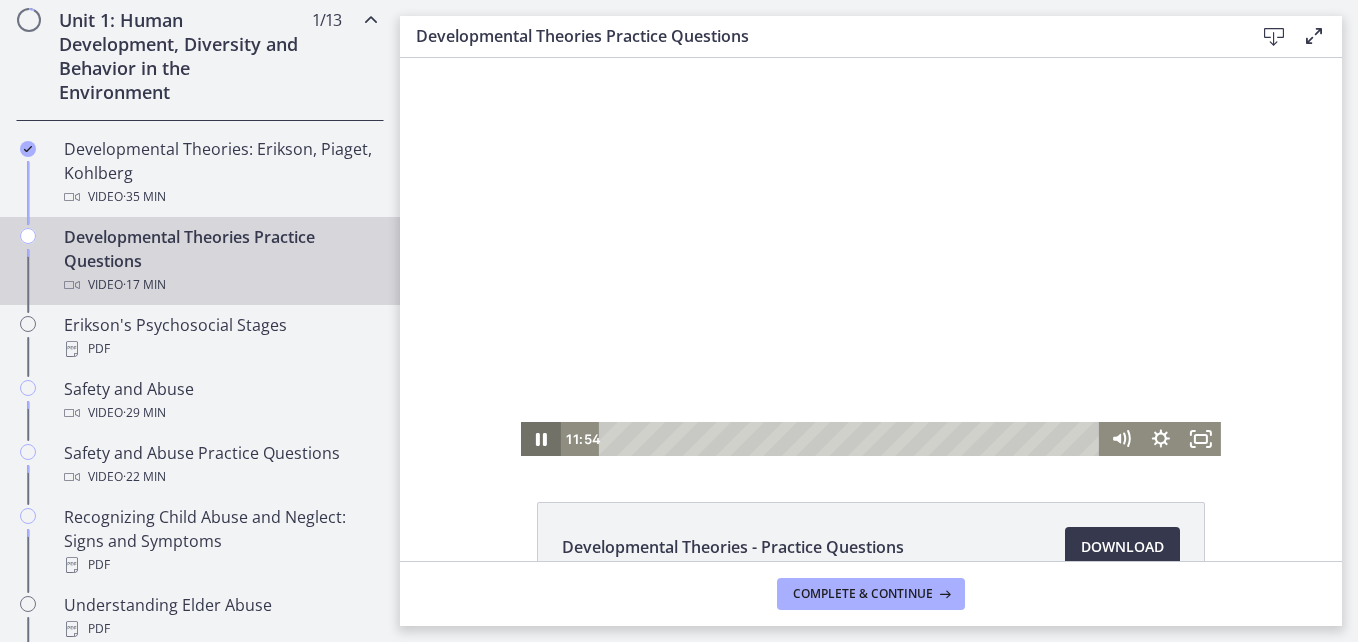 type 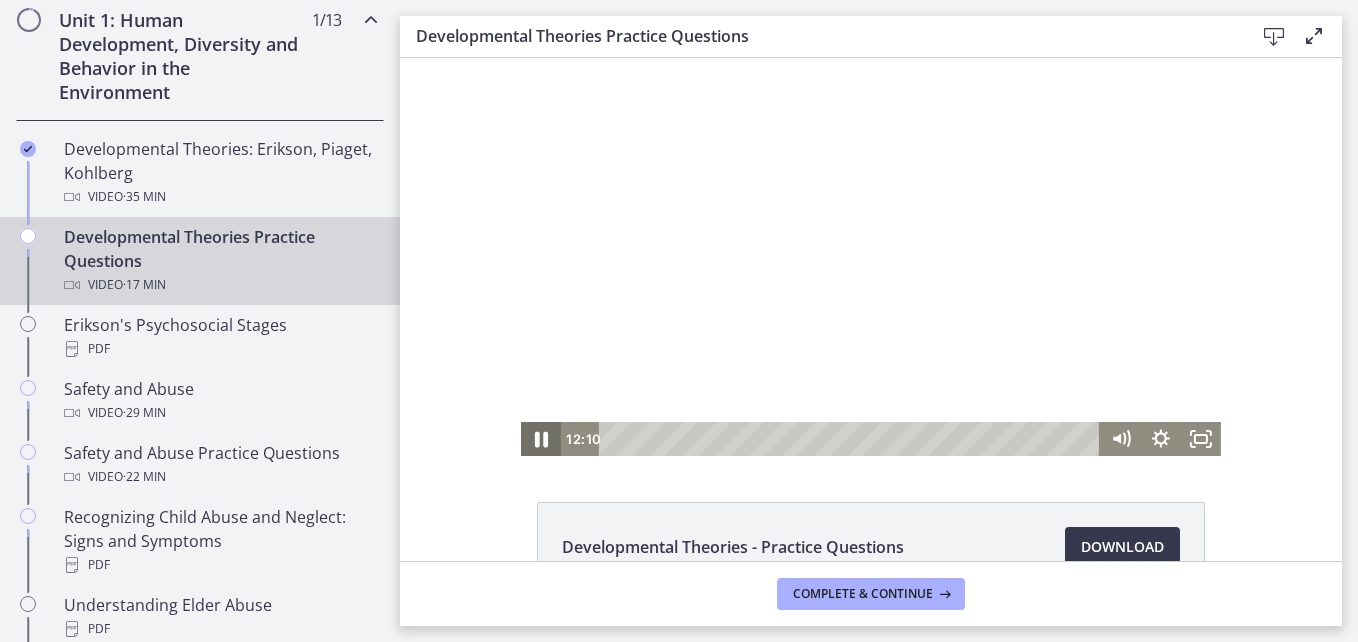 click 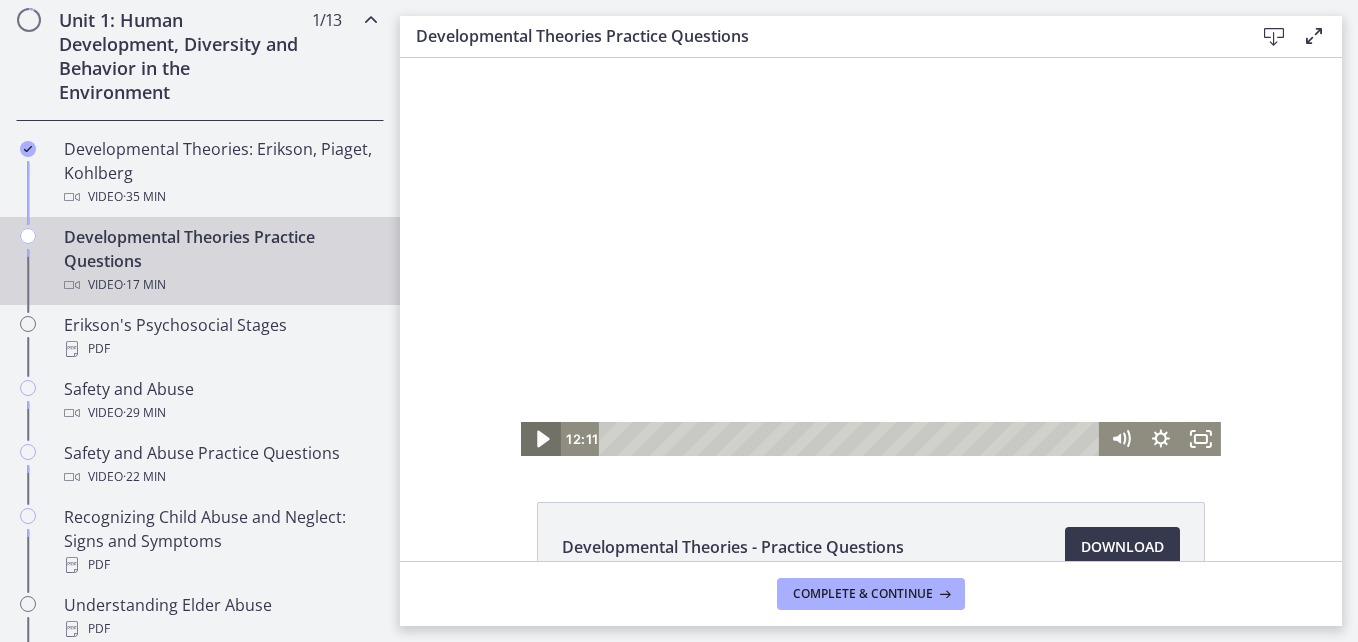 click 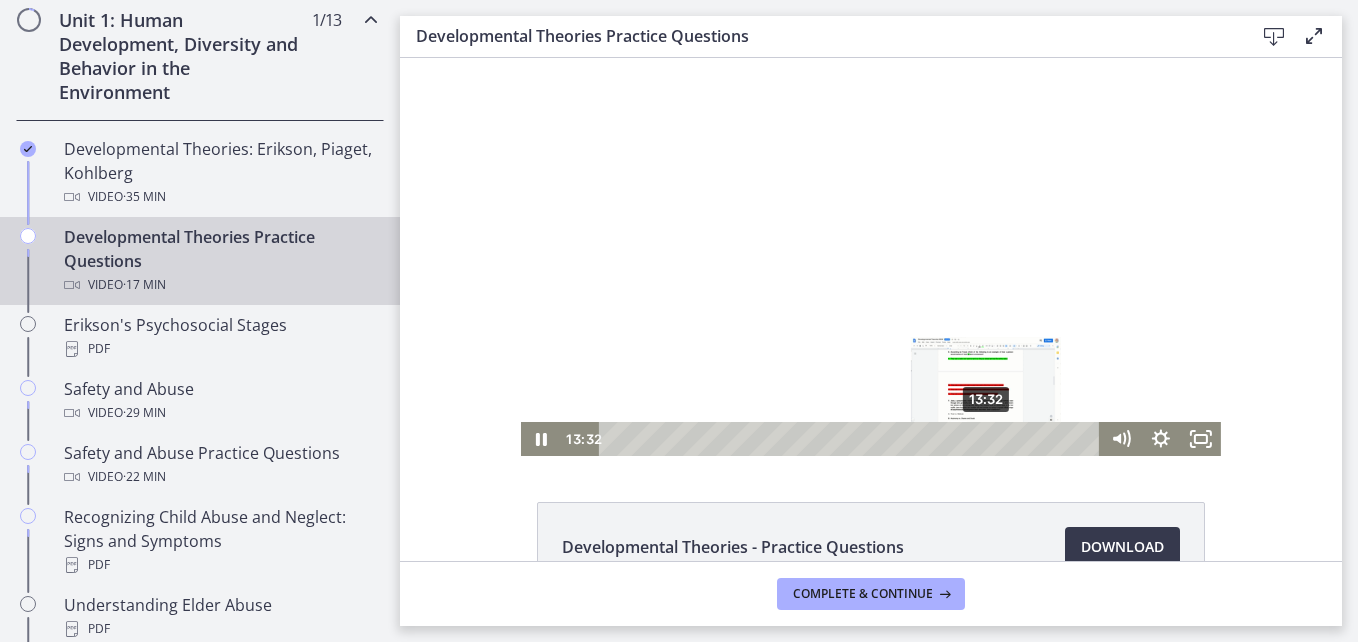 click on "13:32" at bounding box center [852, 439] 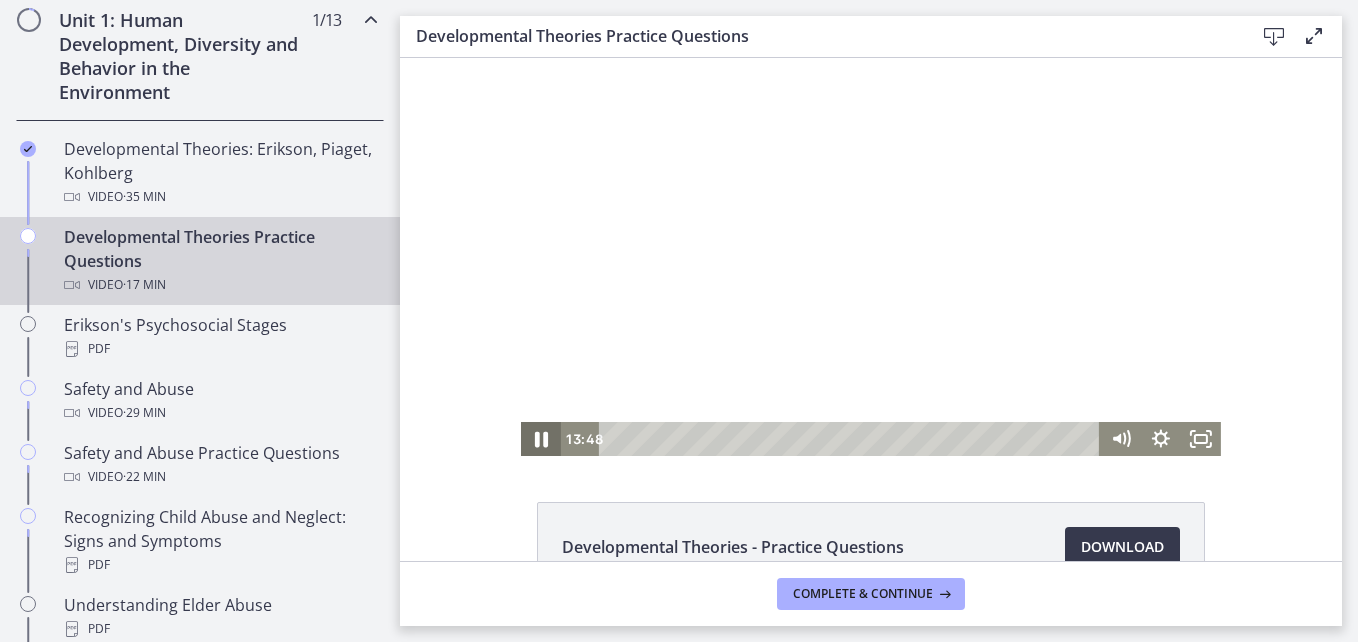 click 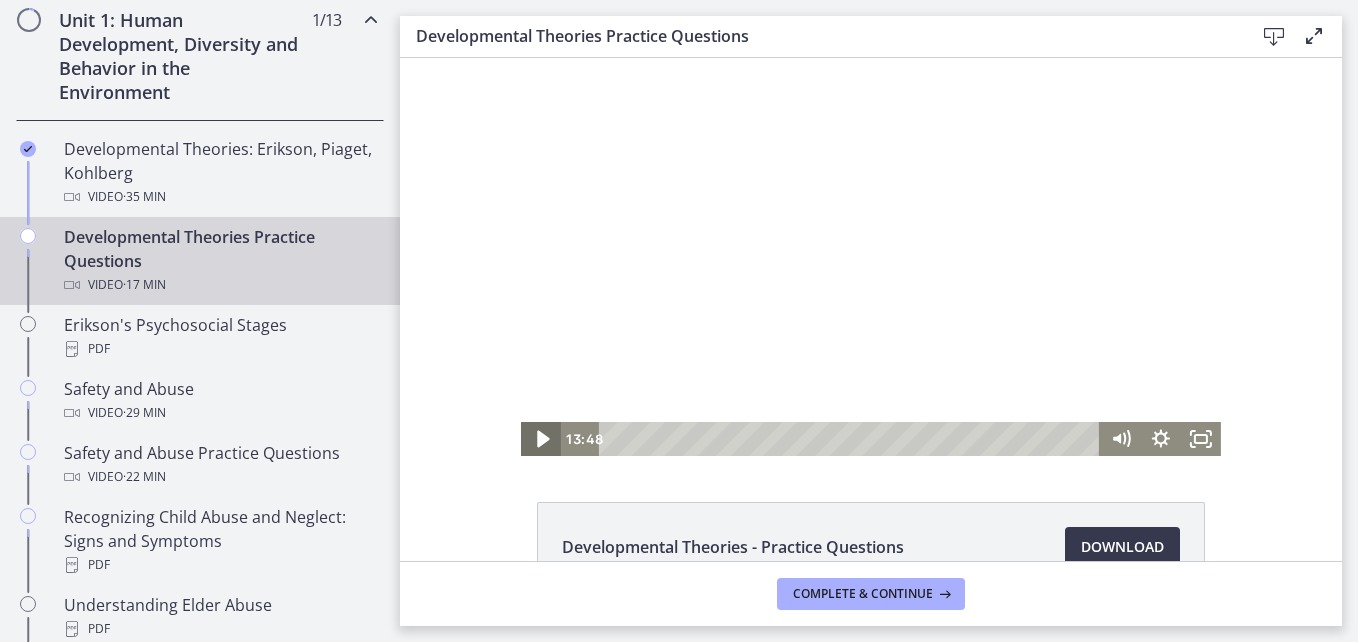 click 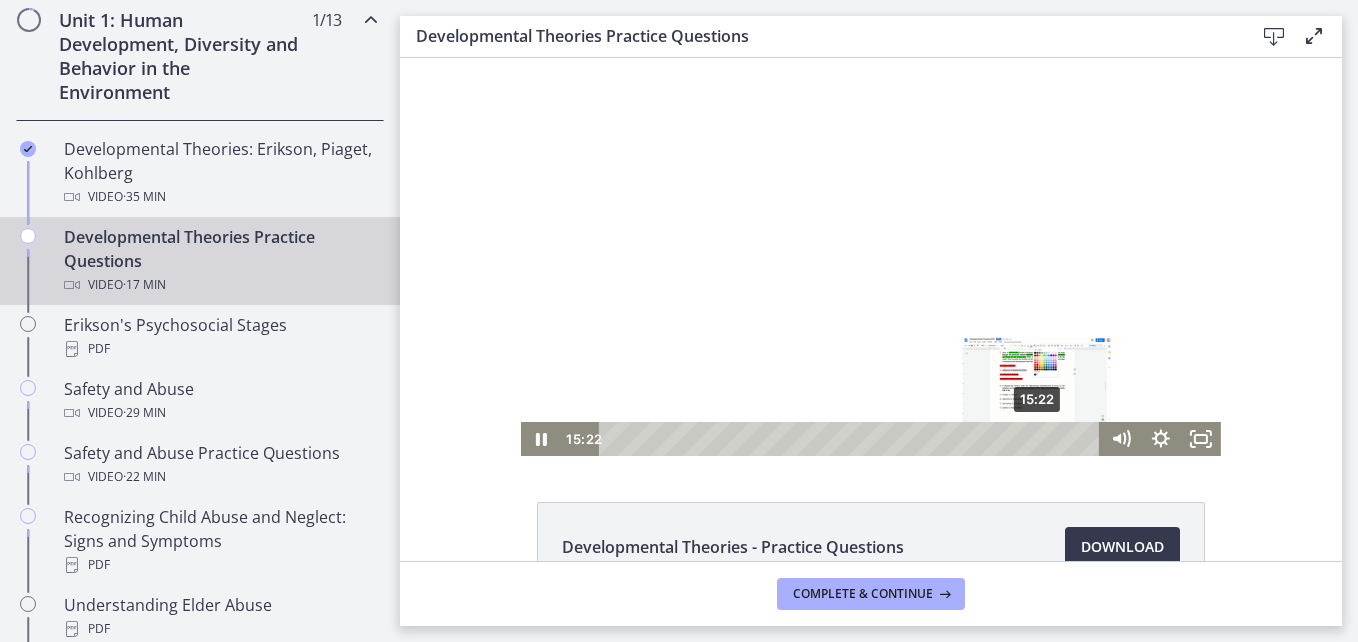 click on "15:22" at bounding box center [852, 439] 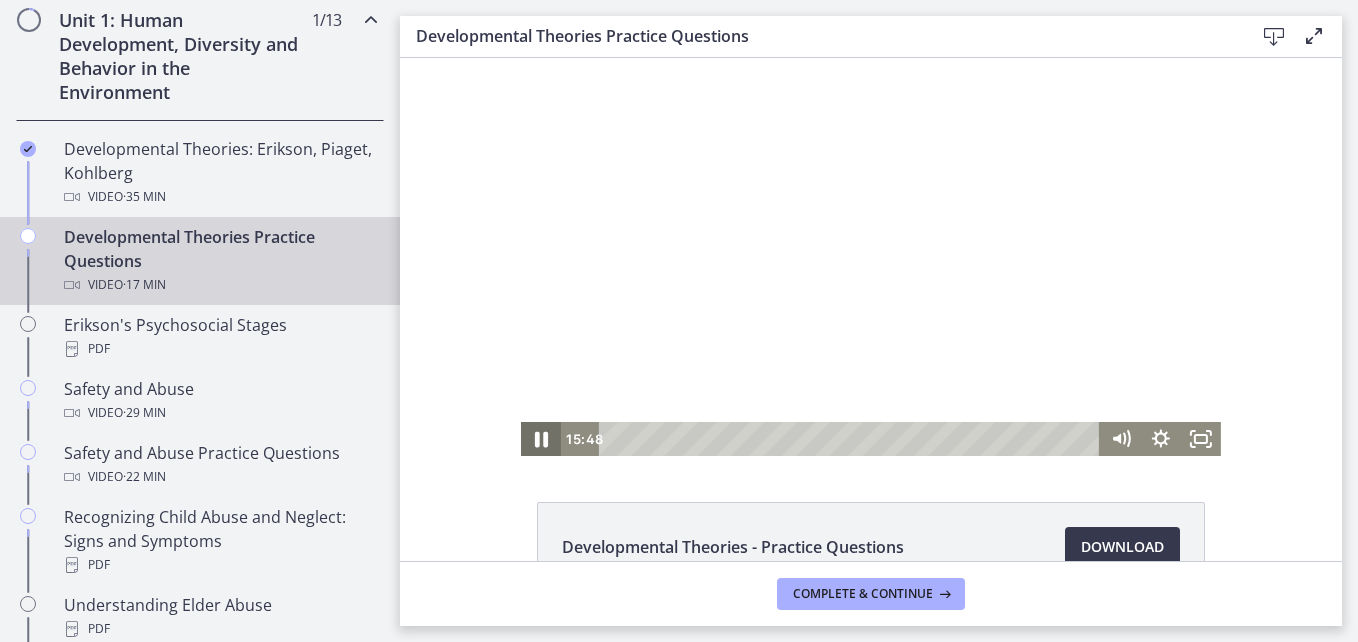 click 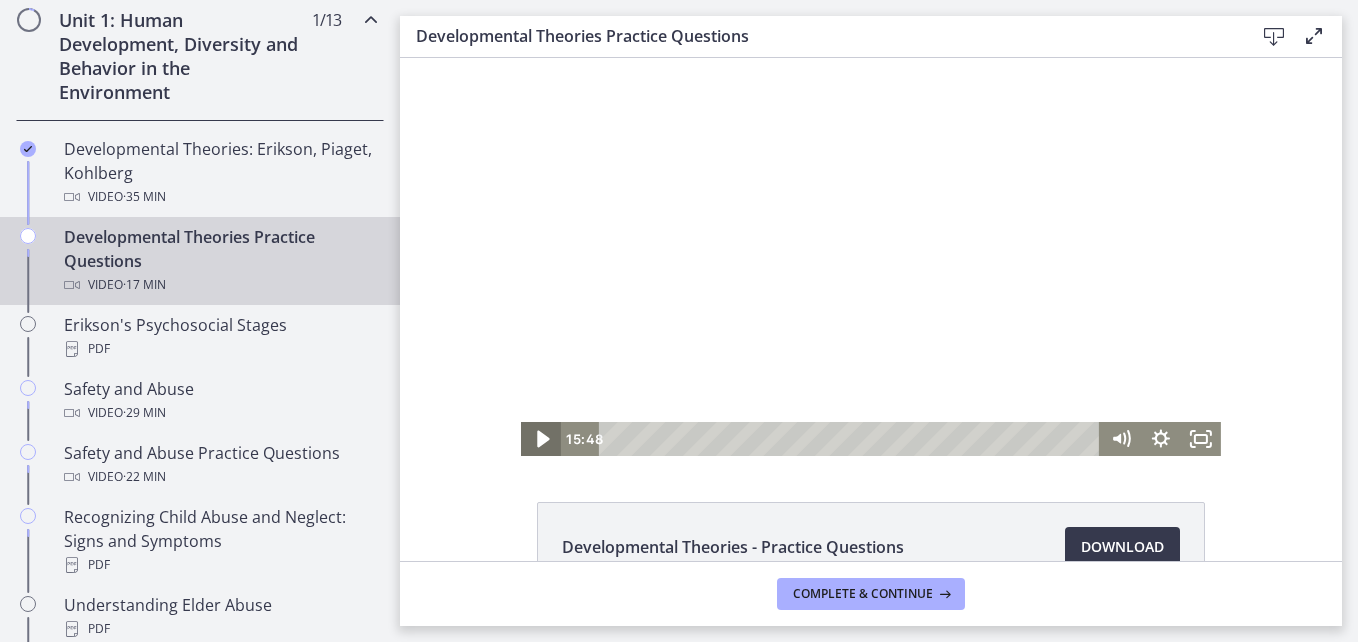 click 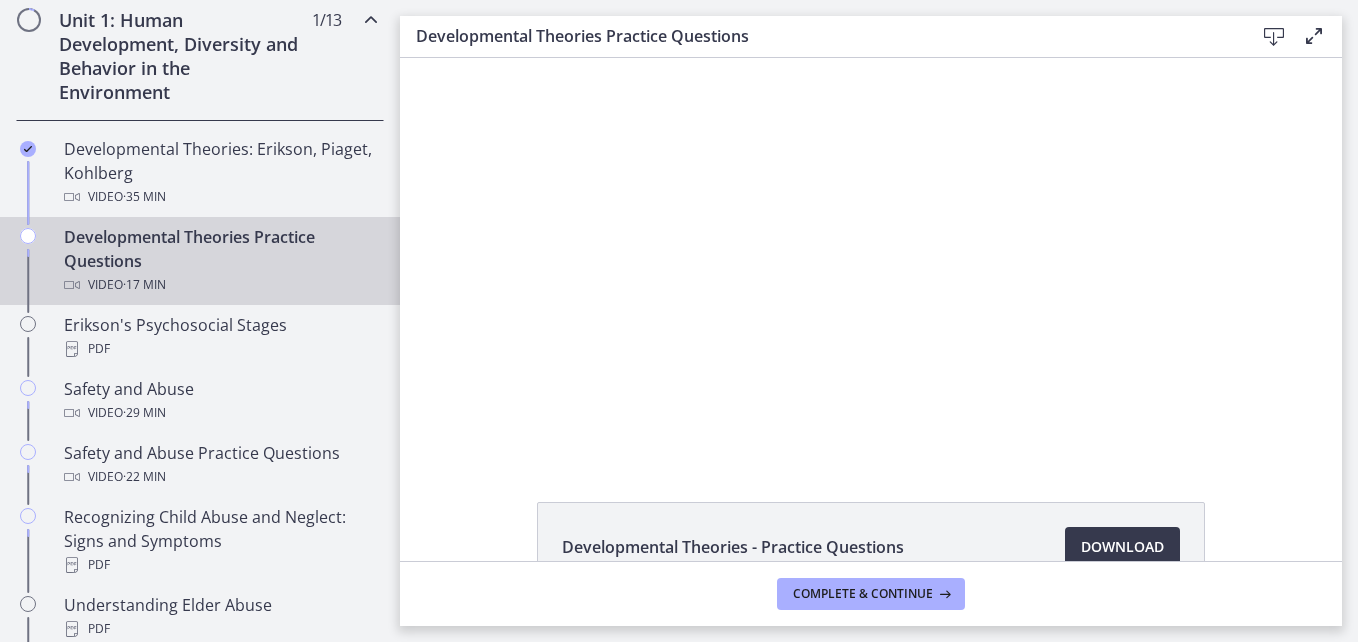 click on "Developmental Theories - Practice Questions
Download
Opens in a new window" at bounding box center [871, 547] 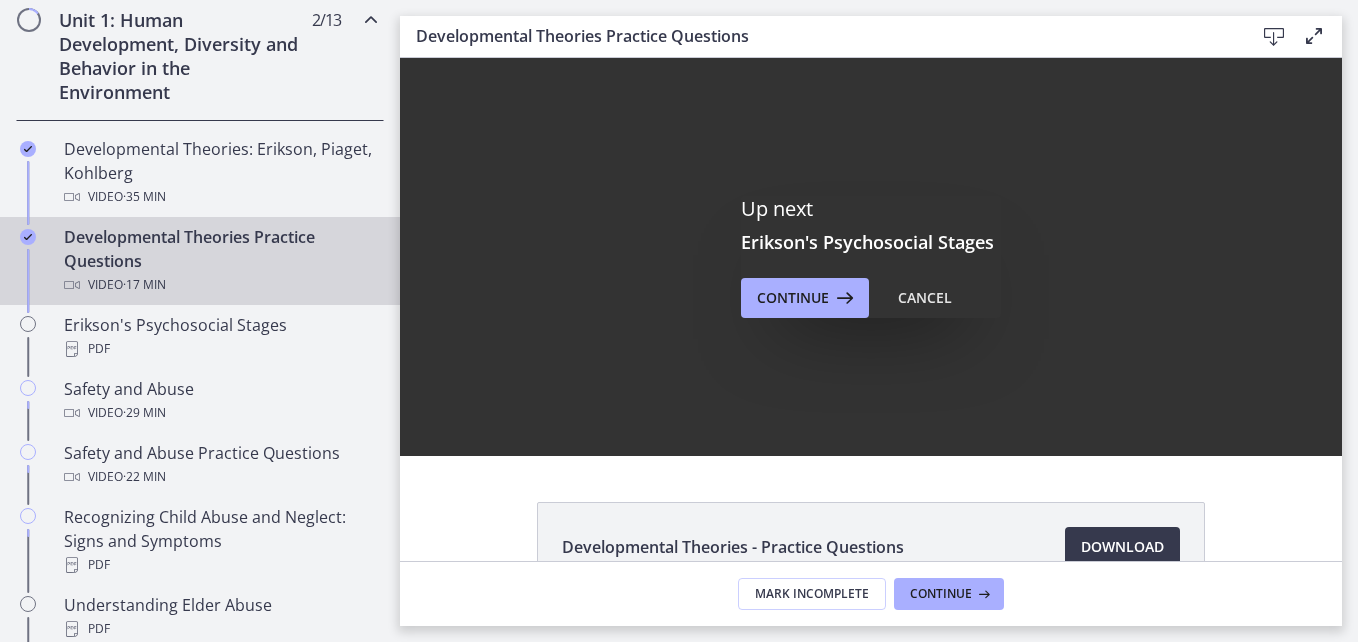 scroll, scrollTop: 0, scrollLeft: 0, axis: both 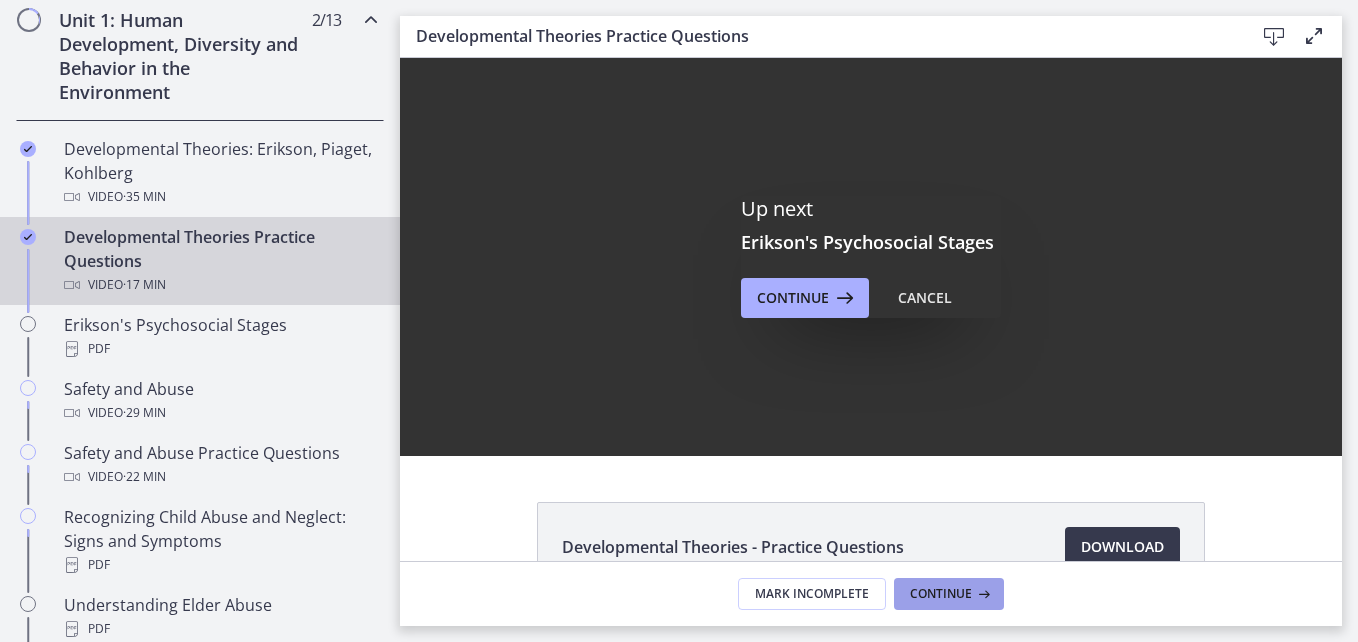 click on "Continue" at bounding box center [941, 594] 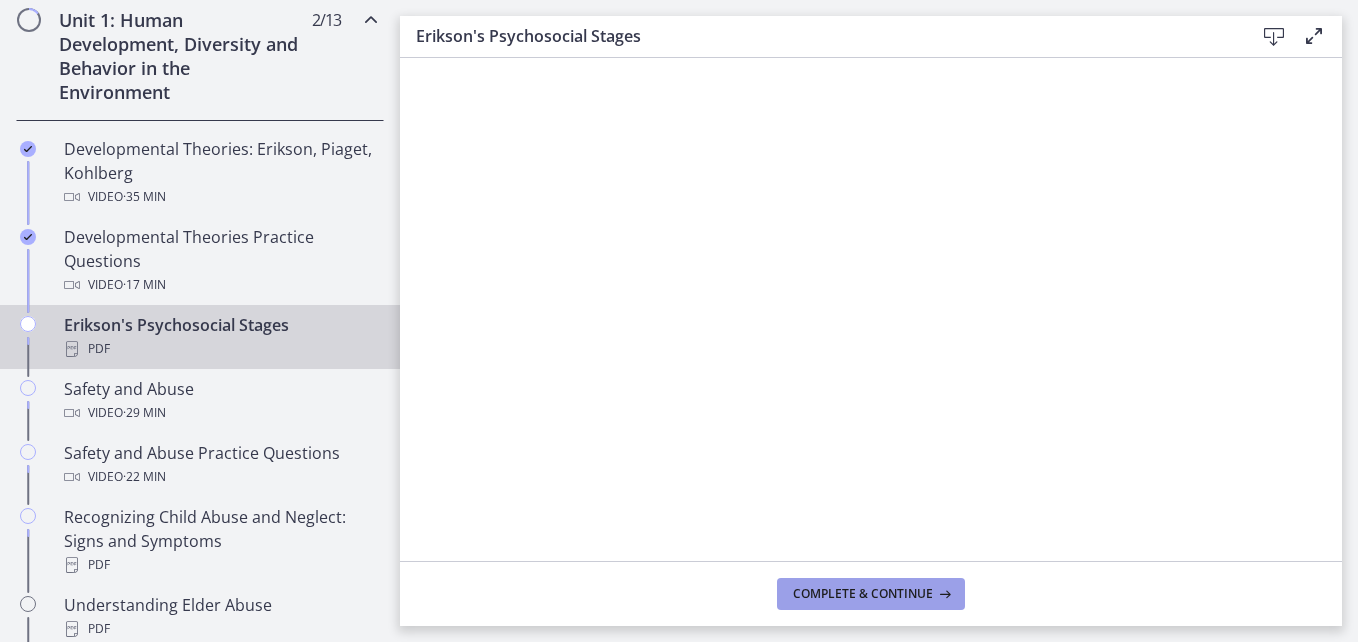 click on "Complete & continue" at bounding box center [863, 594] 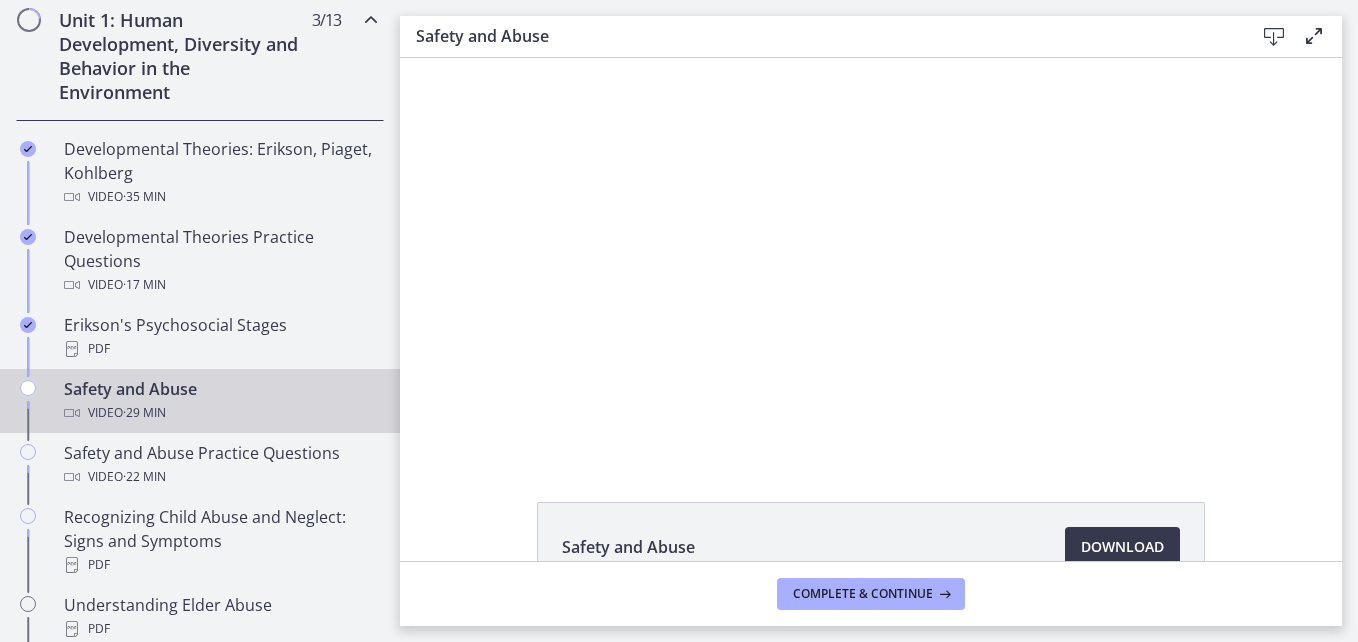 scroll, scrollTop: 0, scrollLeft: 0, axis: both 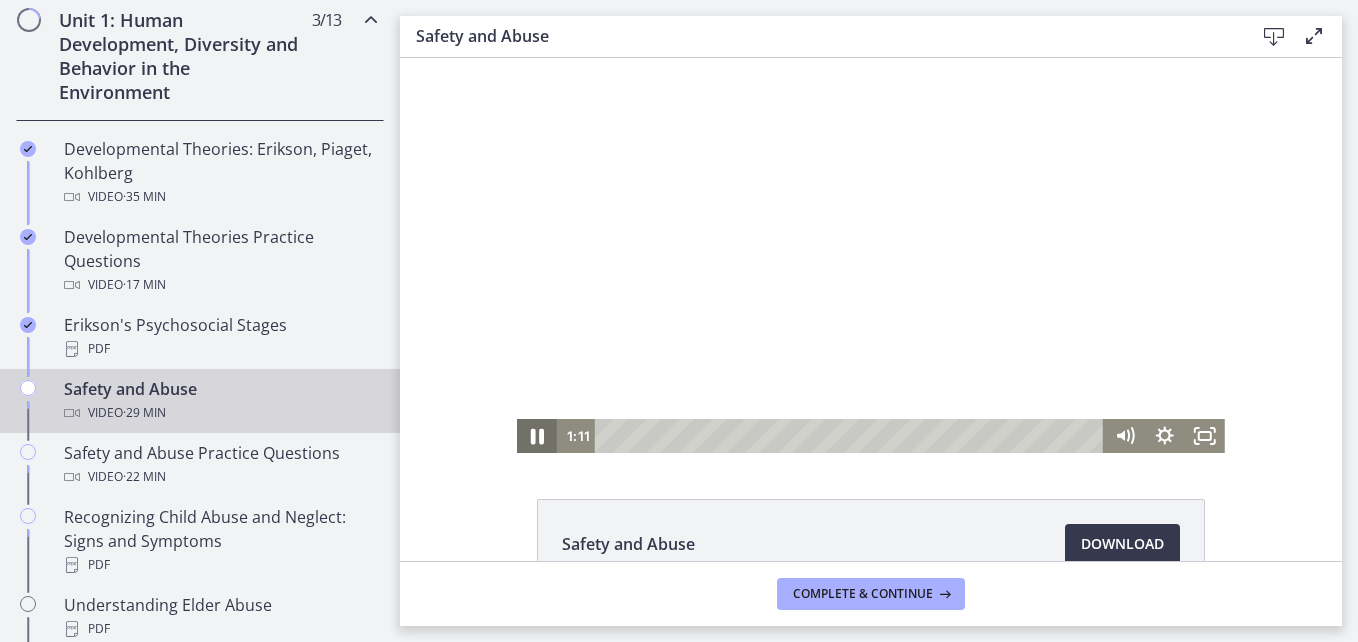 click 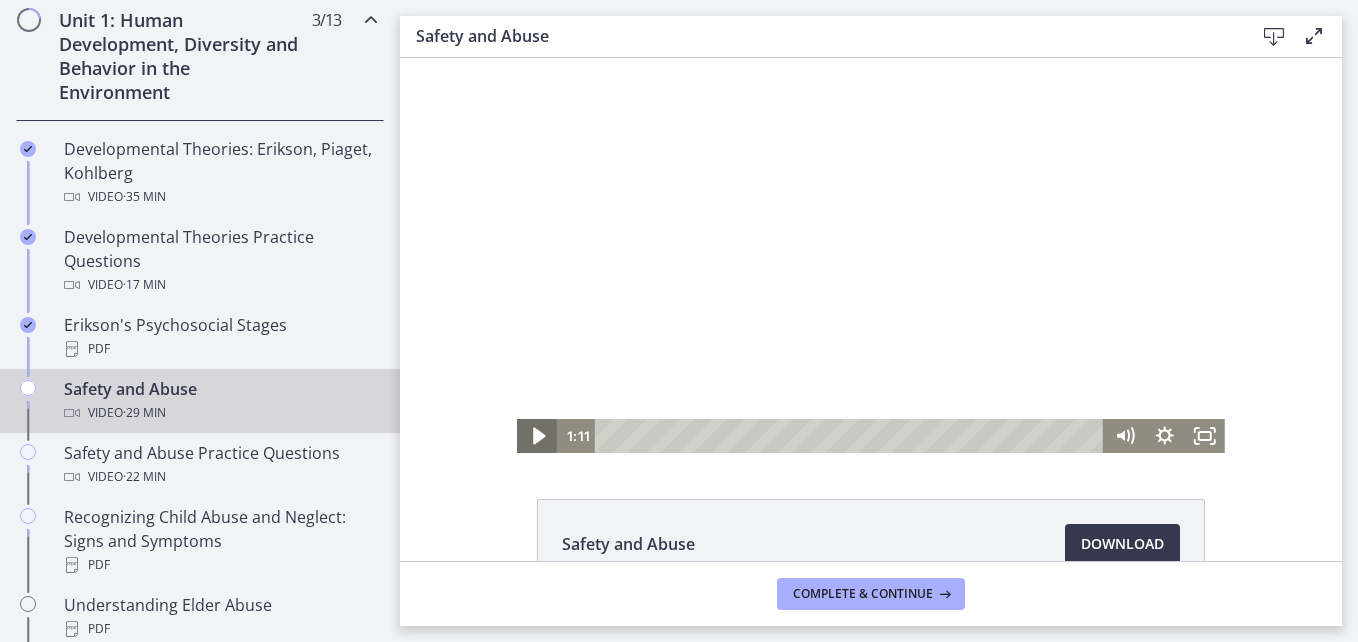 click 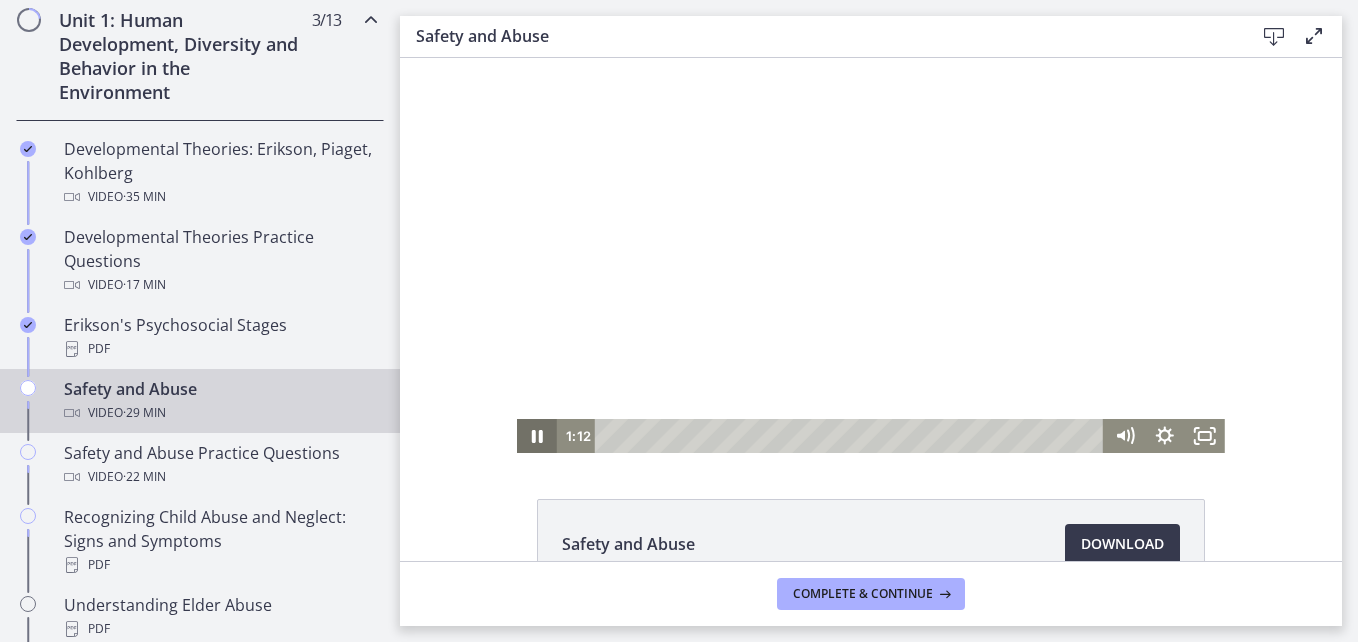 type 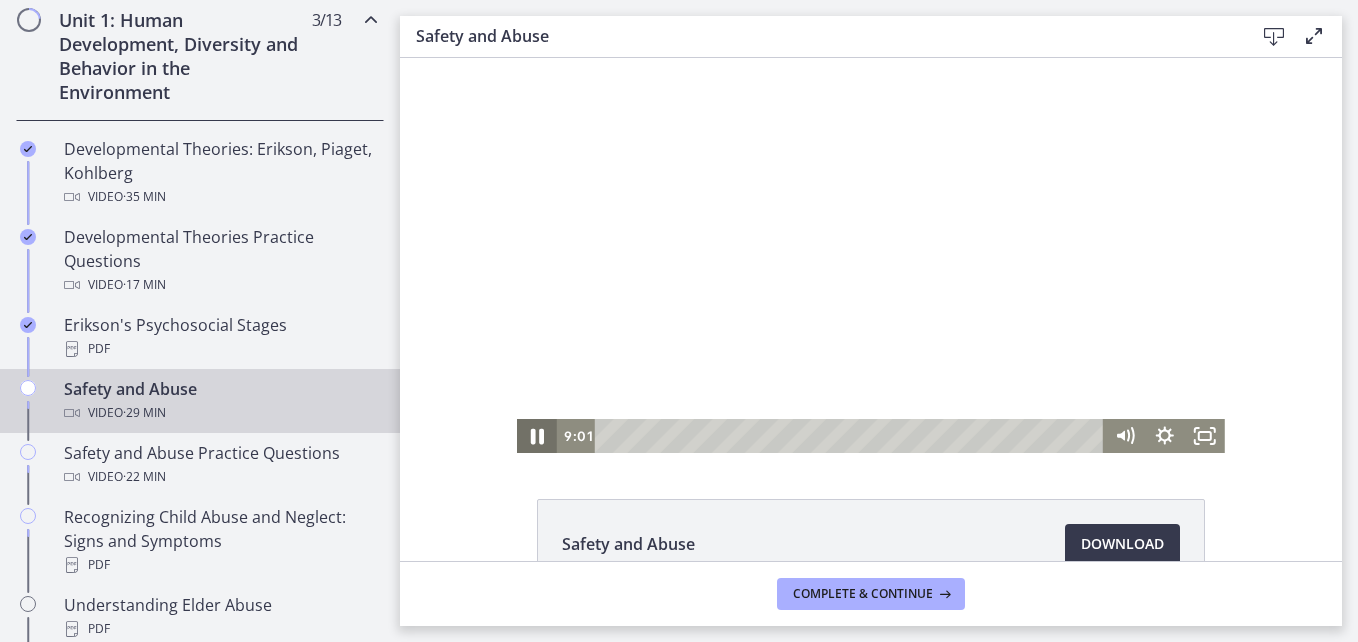 click 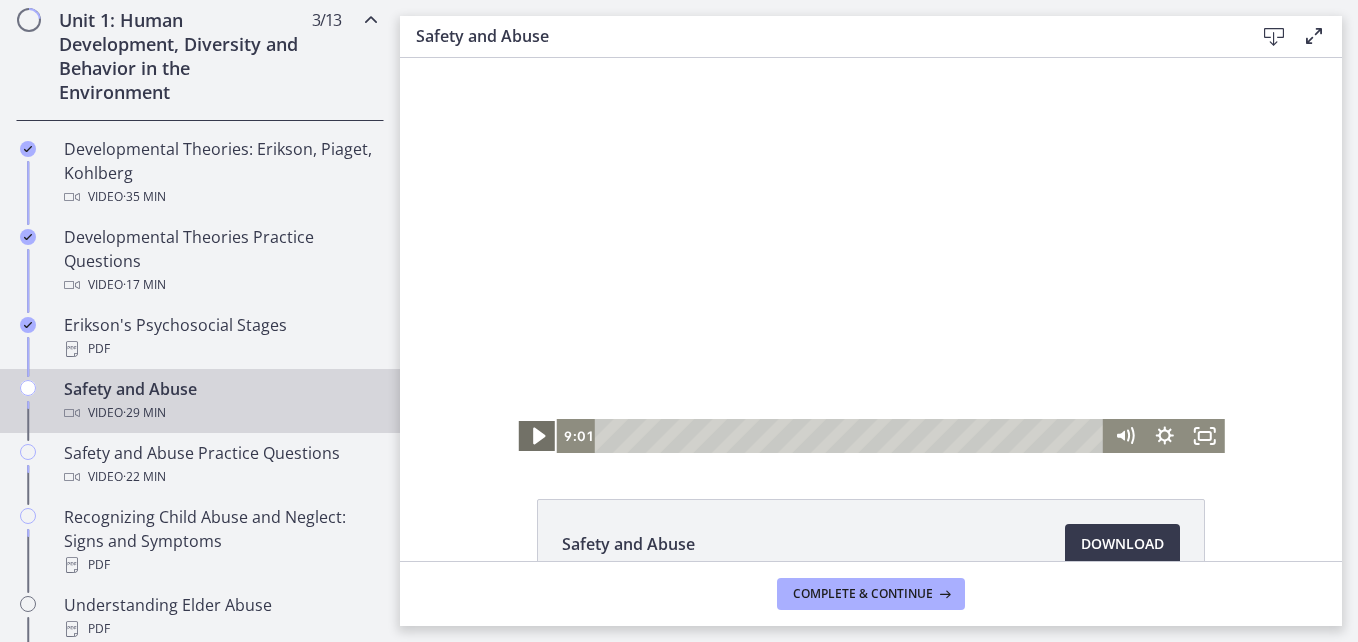 click 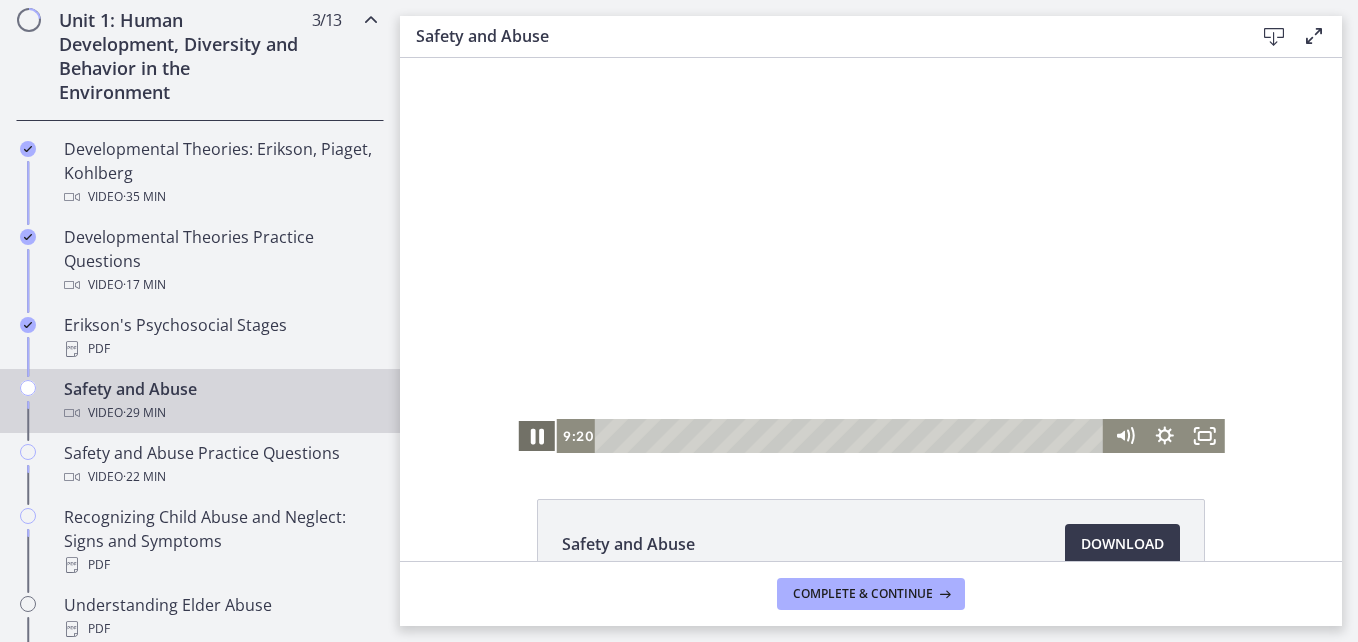 click 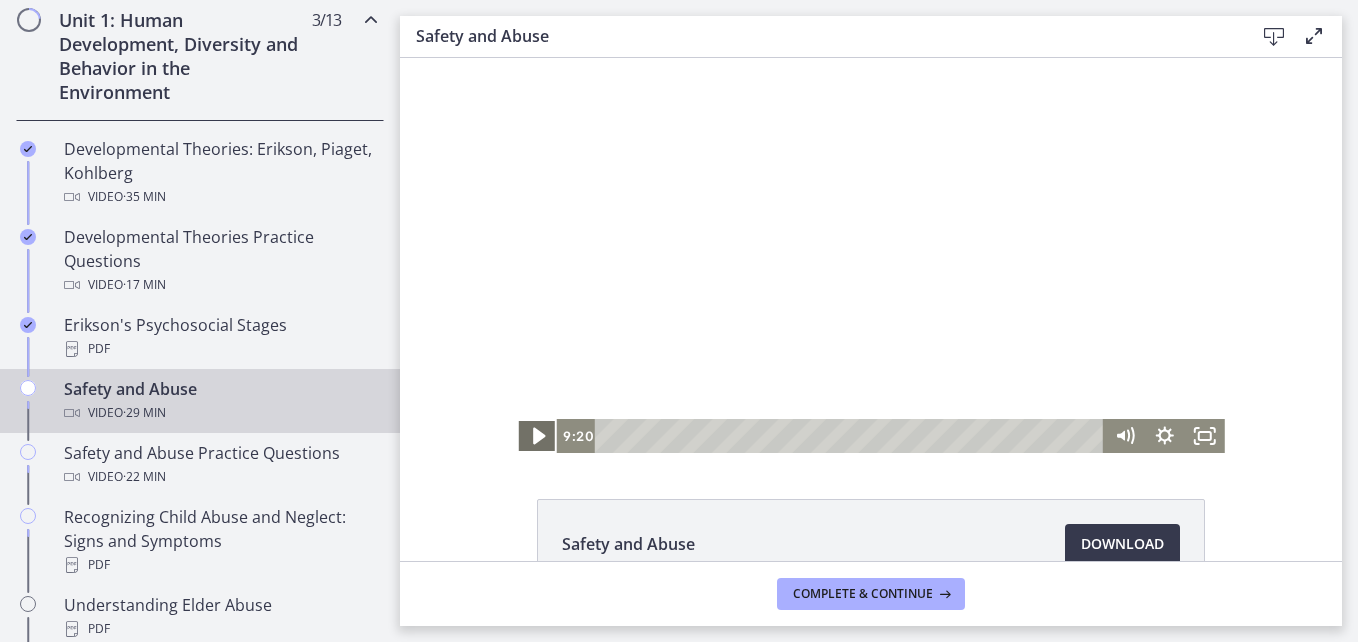 click 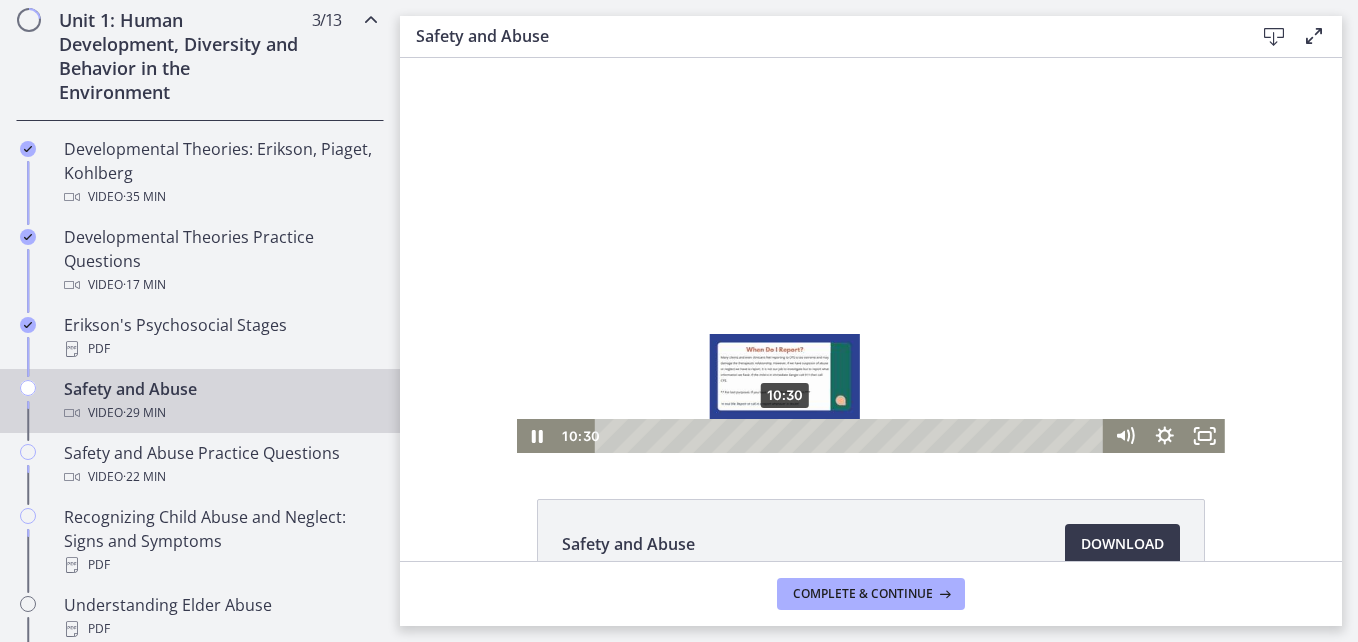 click on "10:30" at bounding box center (852, 436) 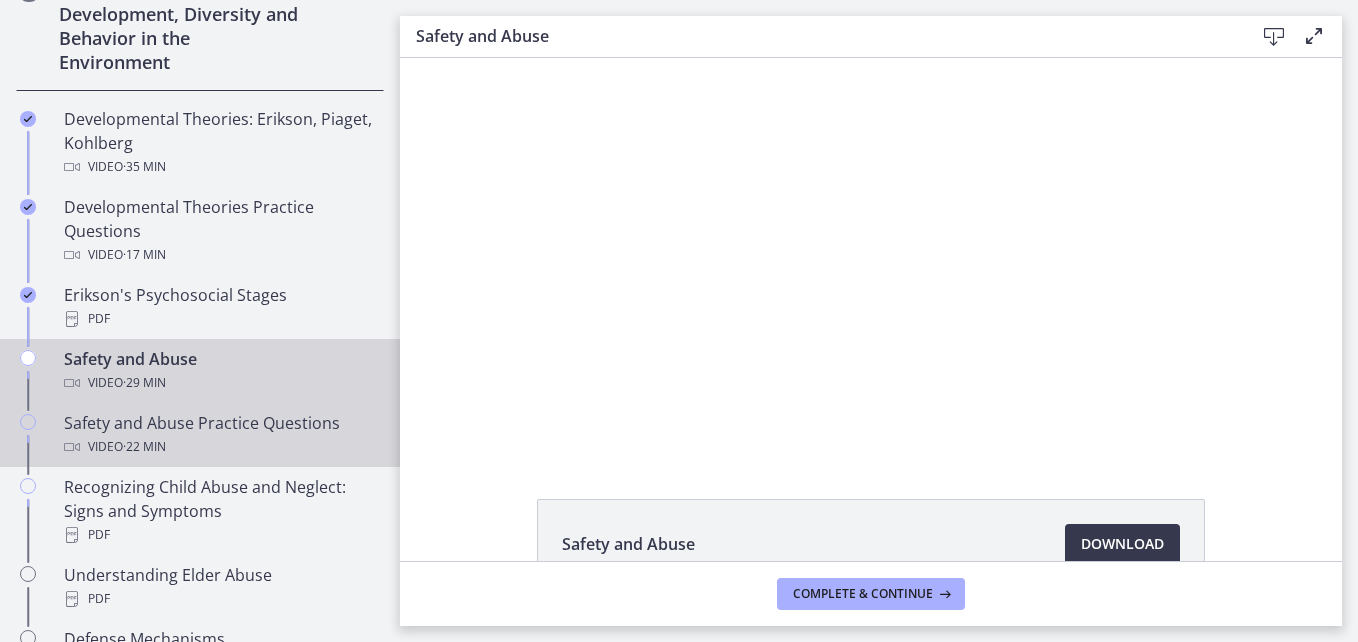 scroll, scrollTop: 607, scrollLeft: 0, axis: vertical 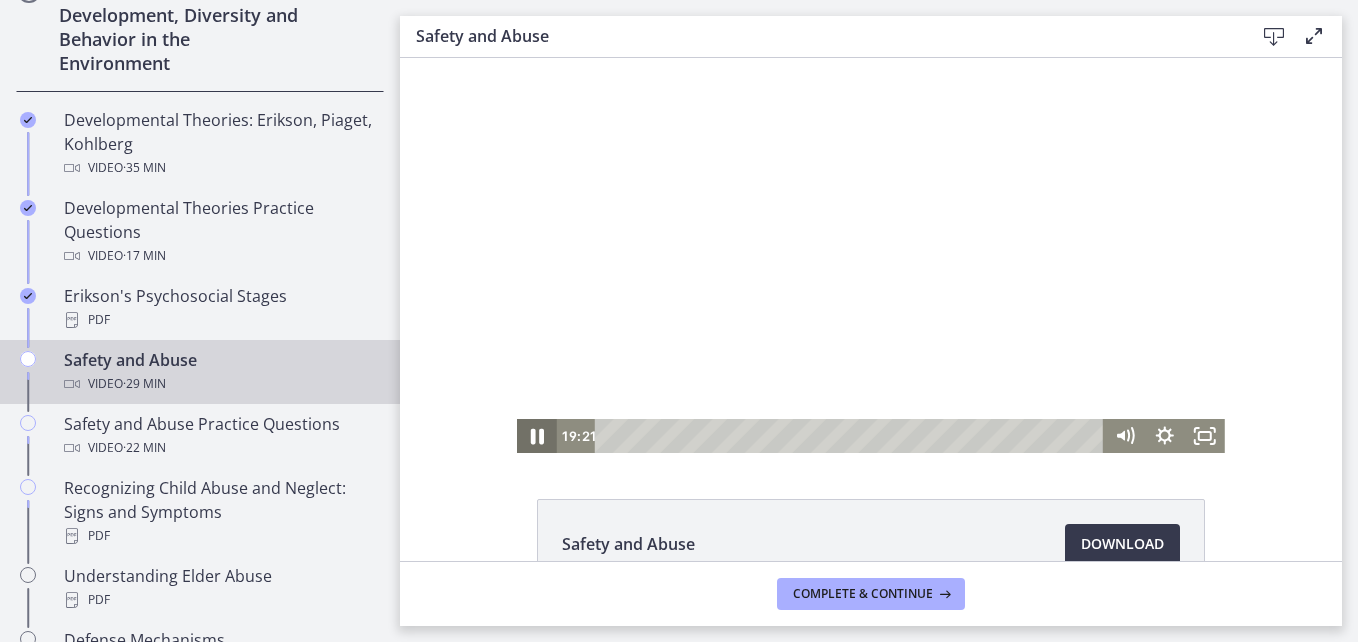 click 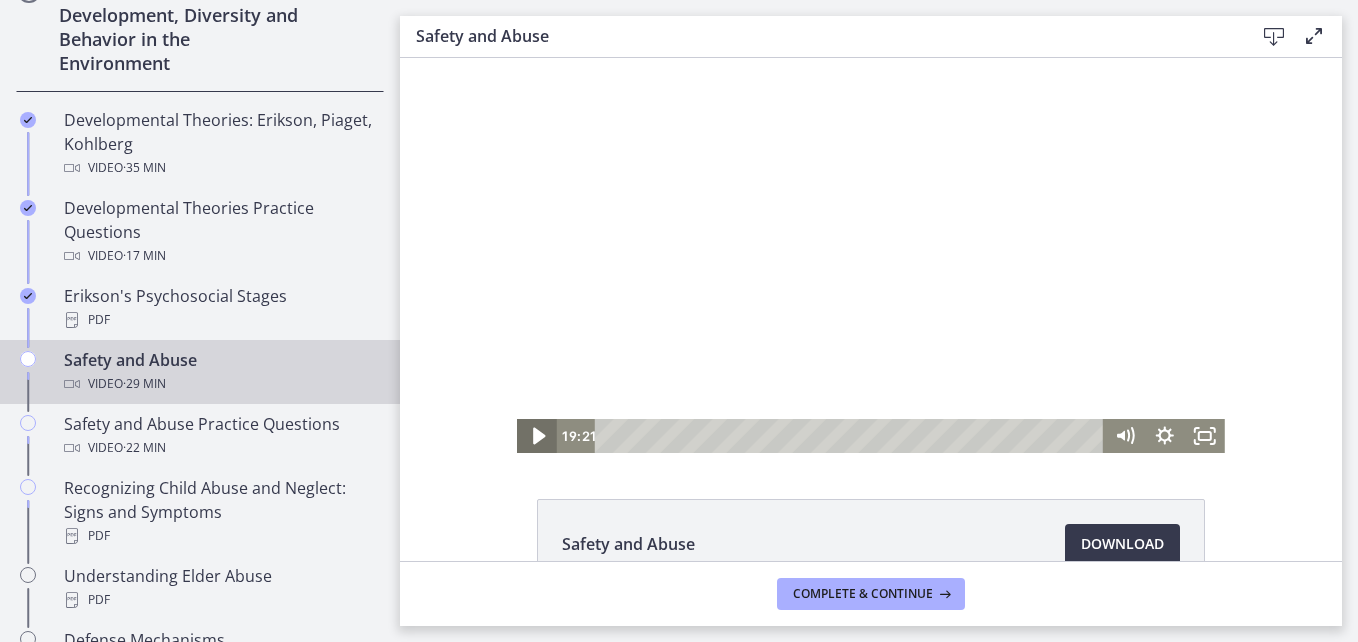 click 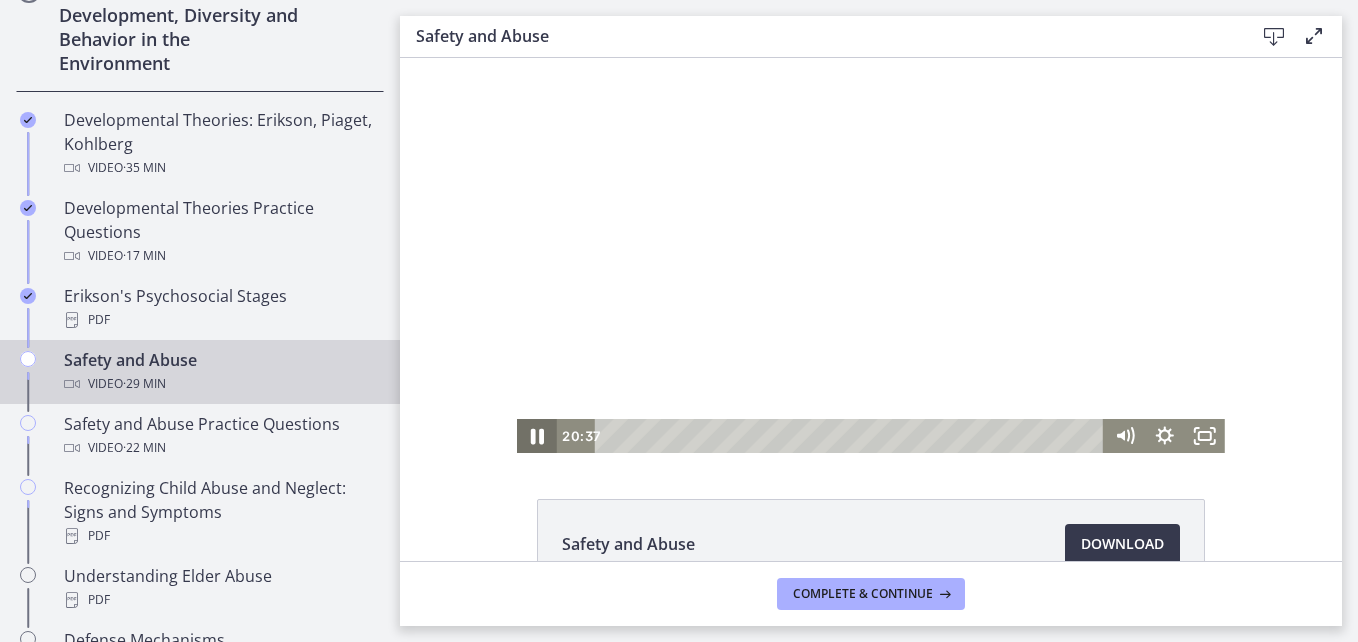 click 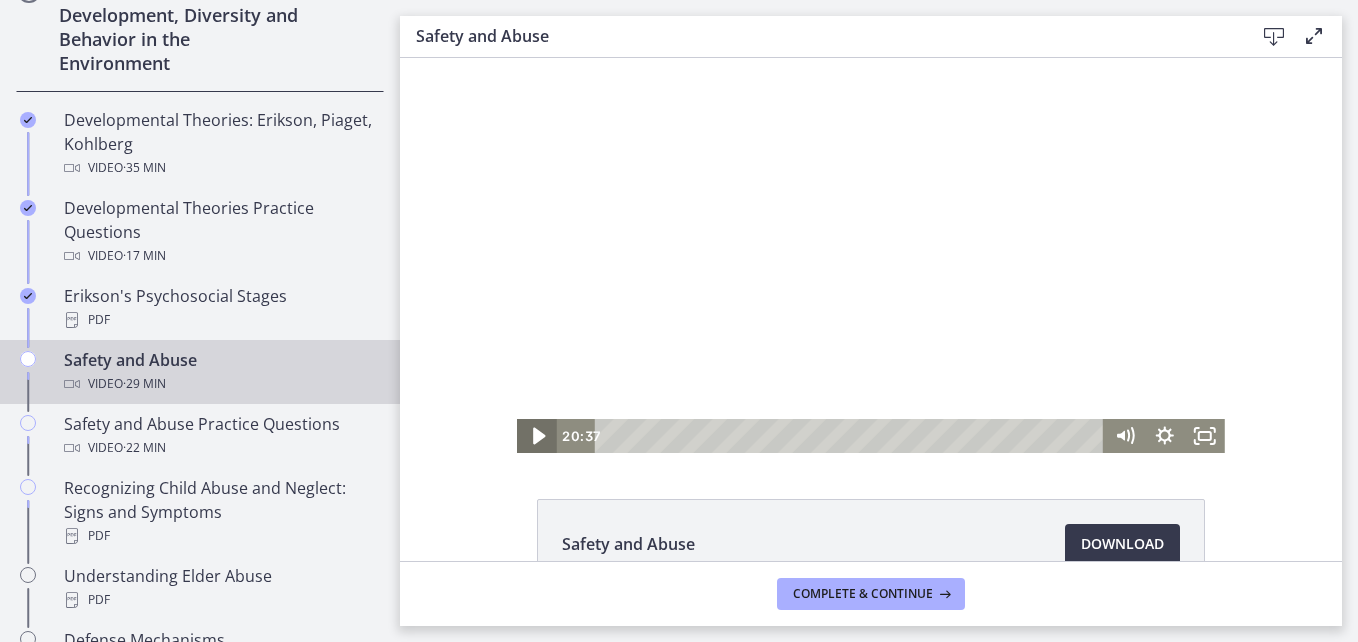 click 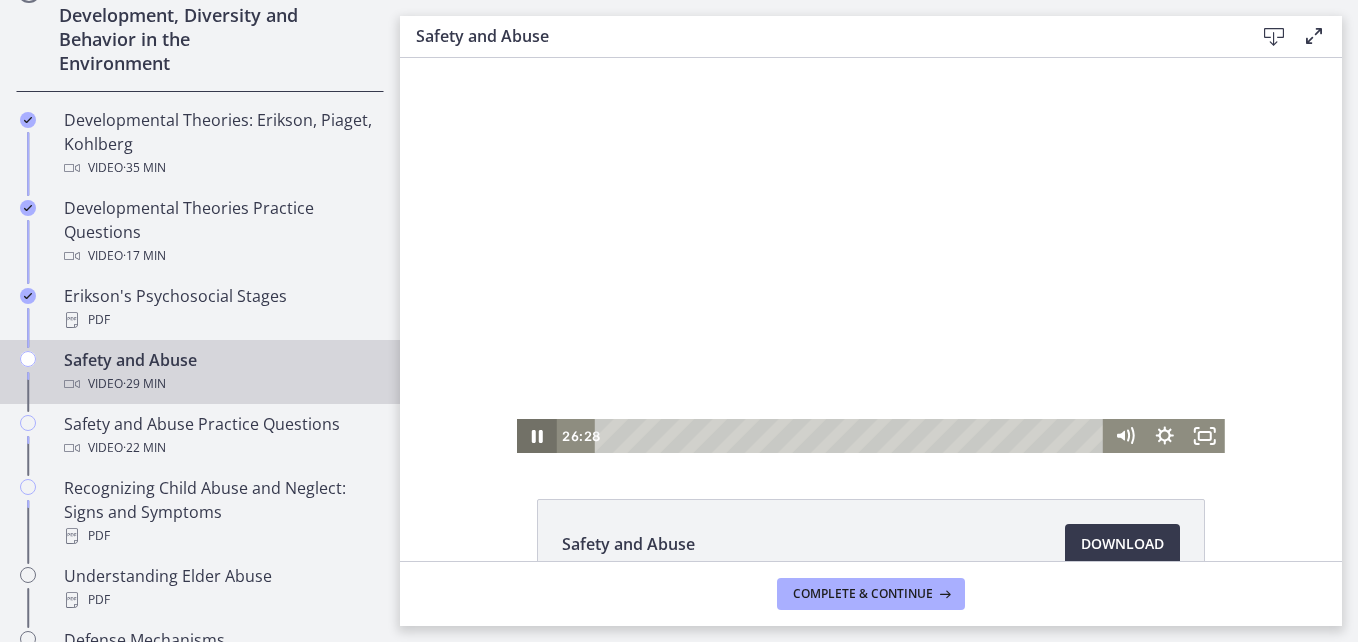 click 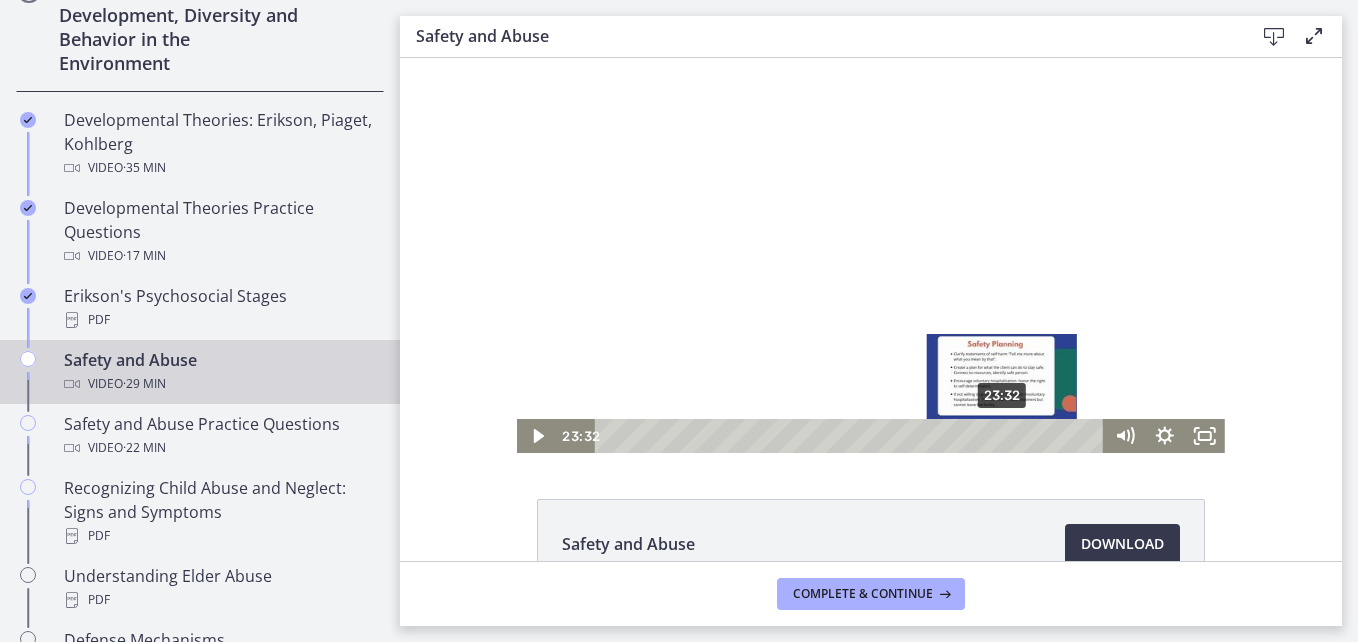 click on "23:32" at bounding box center [852, 436] 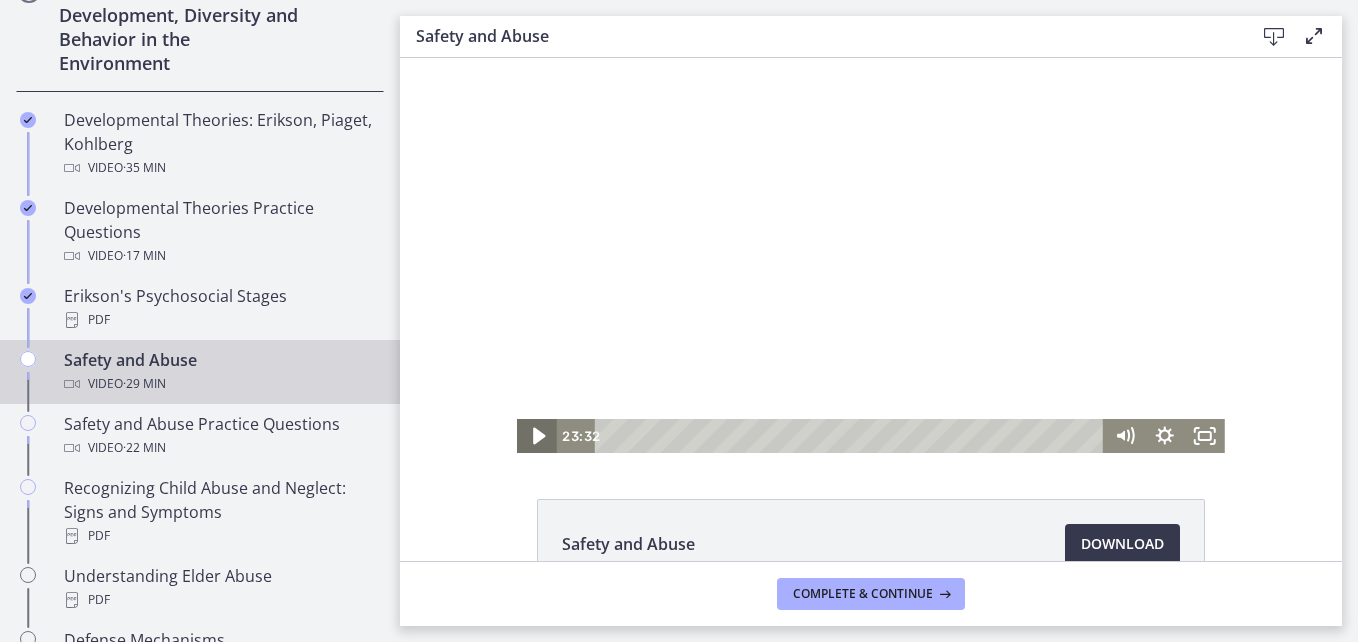 click 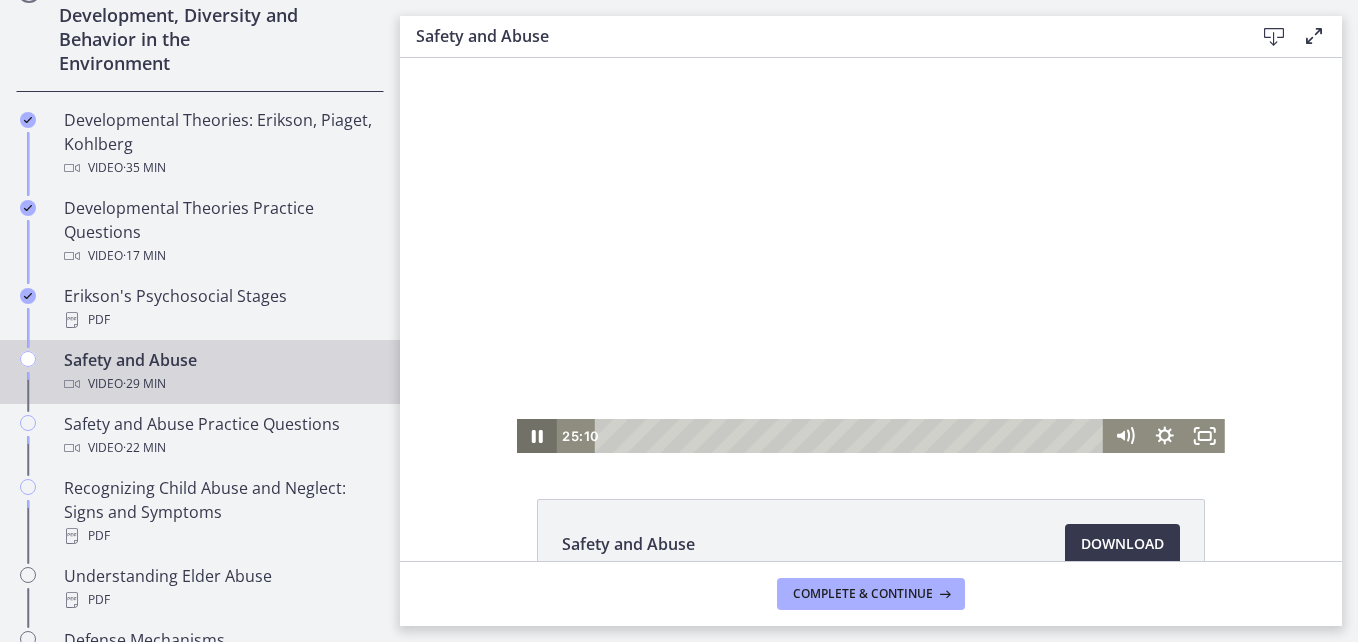 click 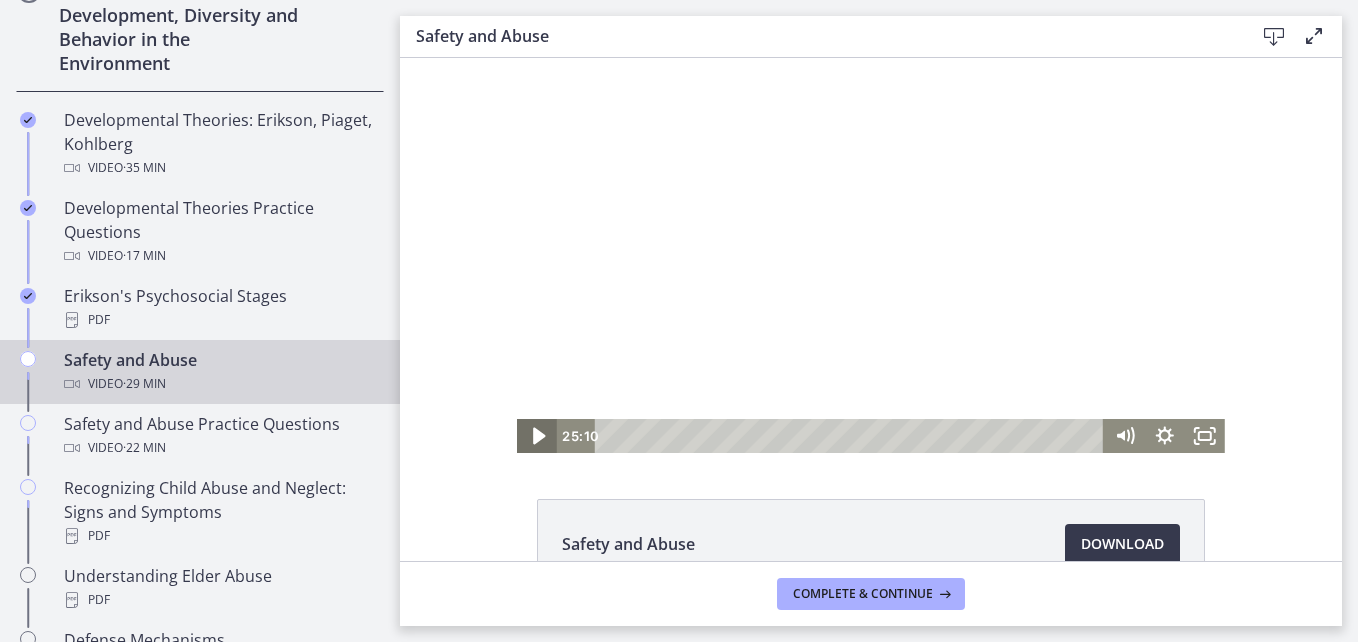 click 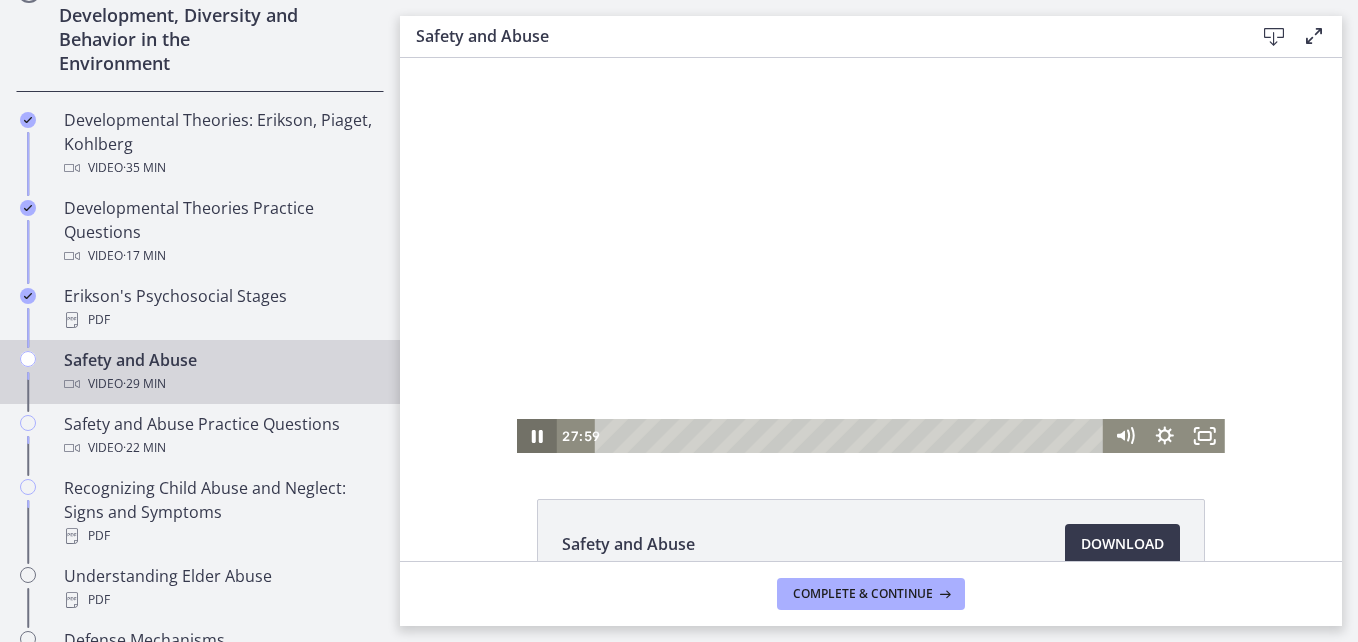click 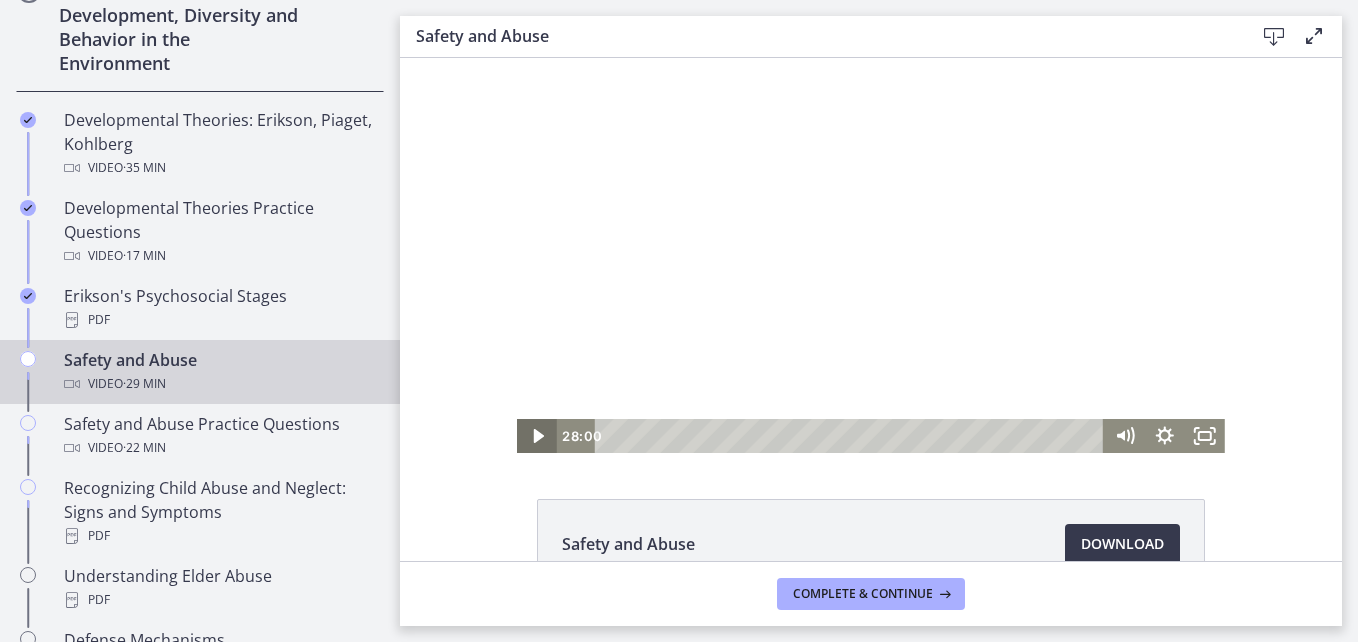 click 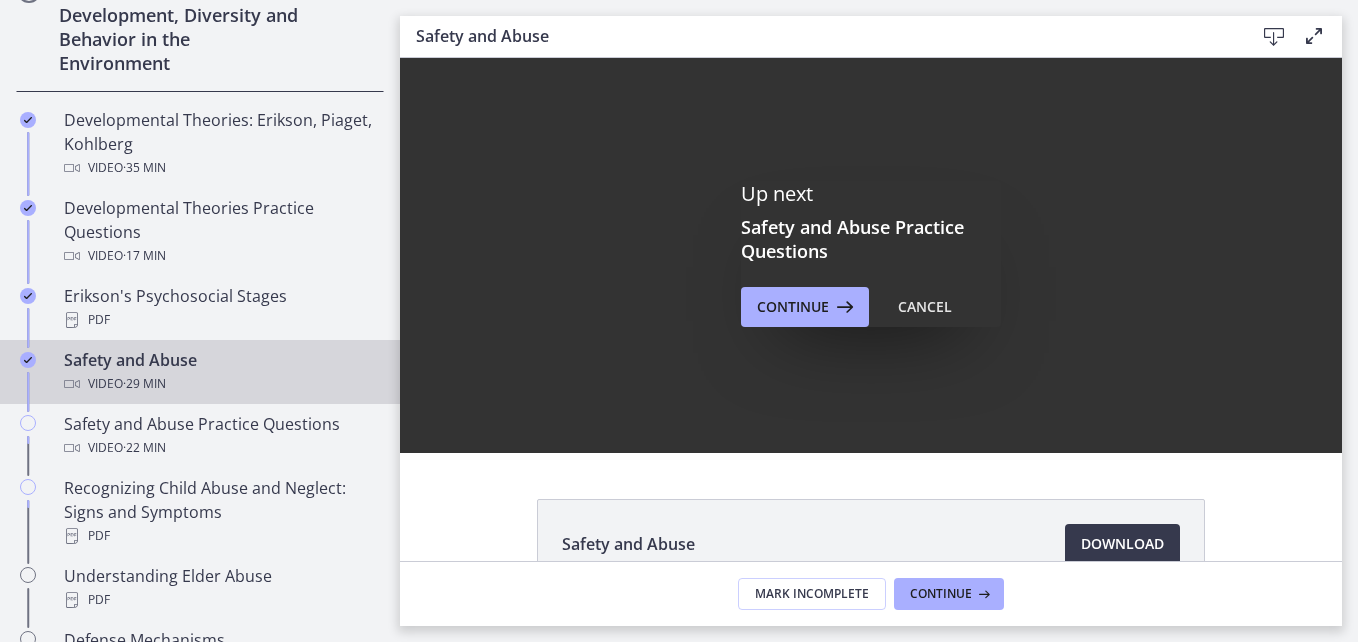 scroll, scrollTop: 0, scrollLeft: 0, axis: both 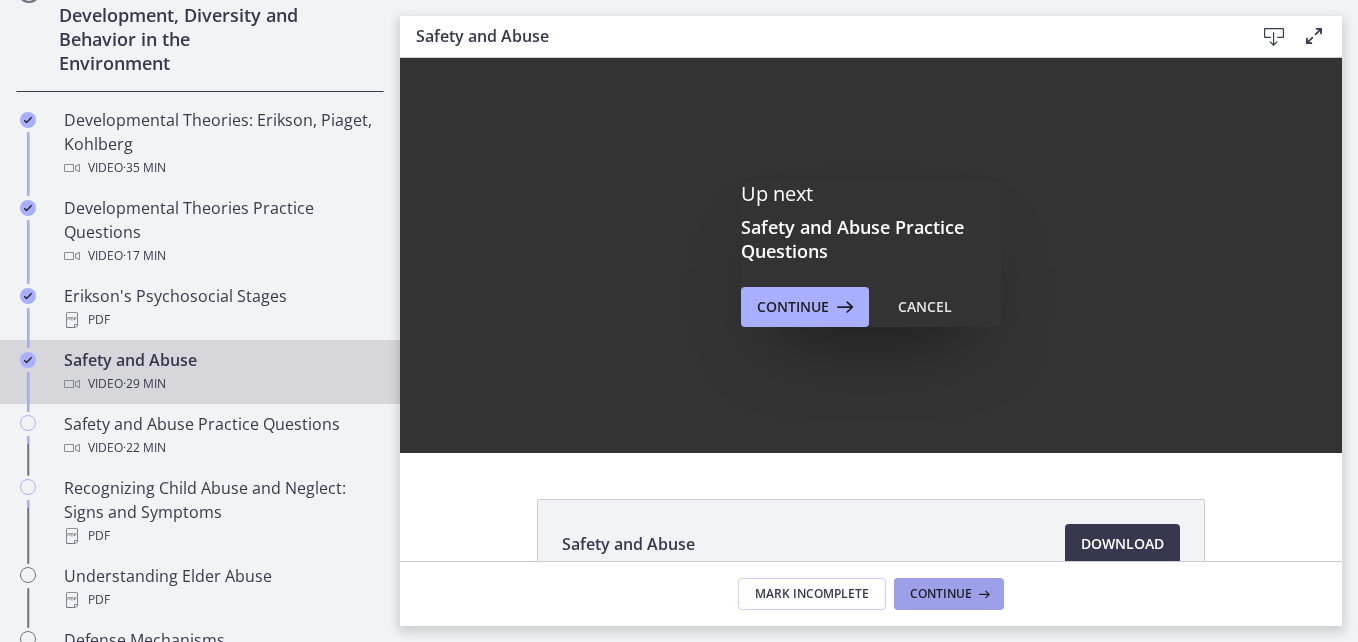 click on "Continue" at bounding box center (941, 594) 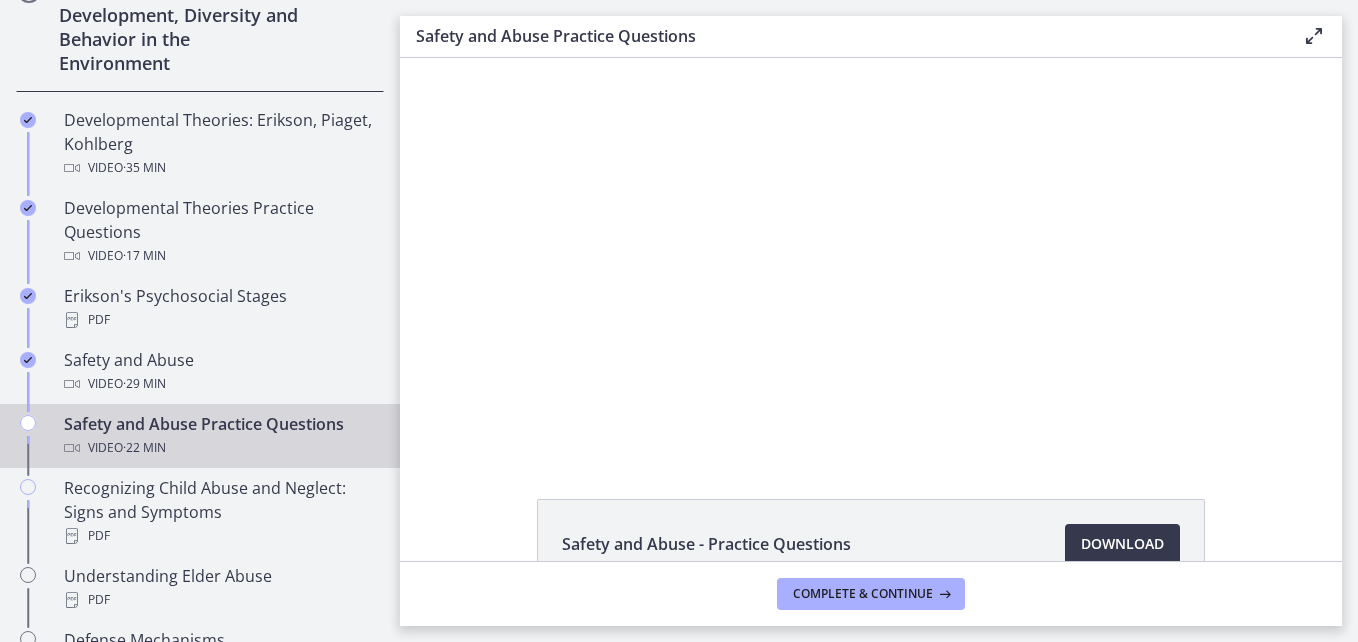 scroll, scrollTop: 0, scrollLeft: 0, axis: both 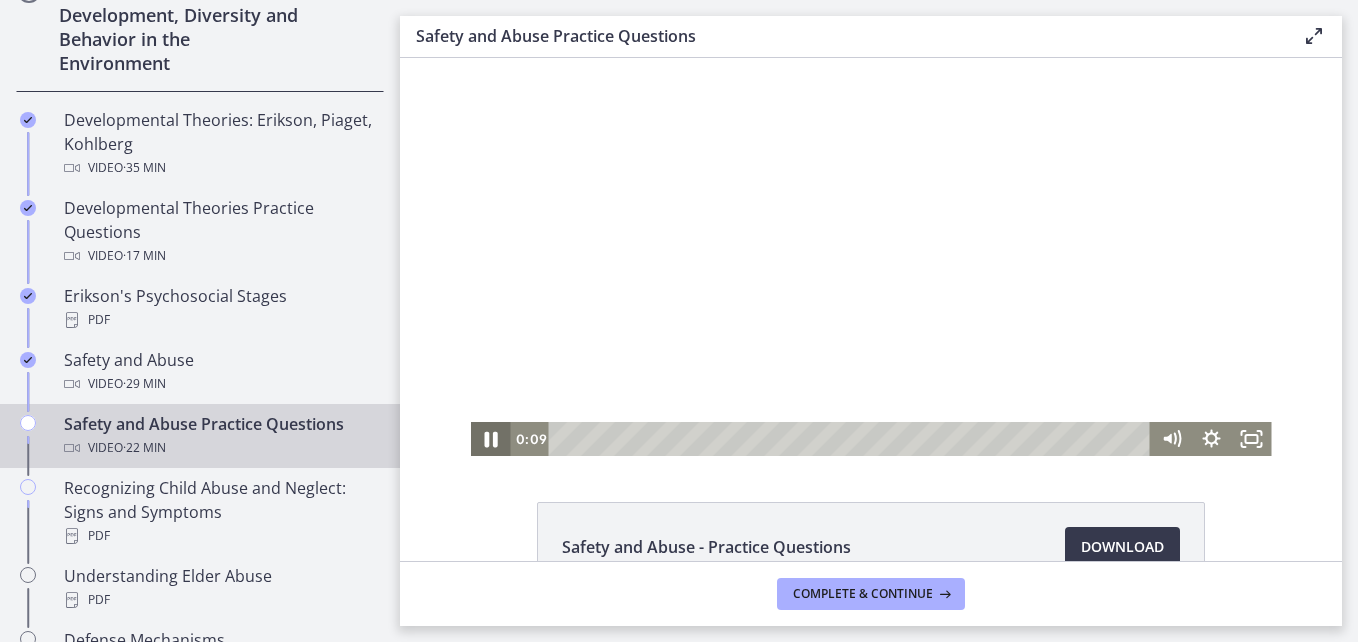 click 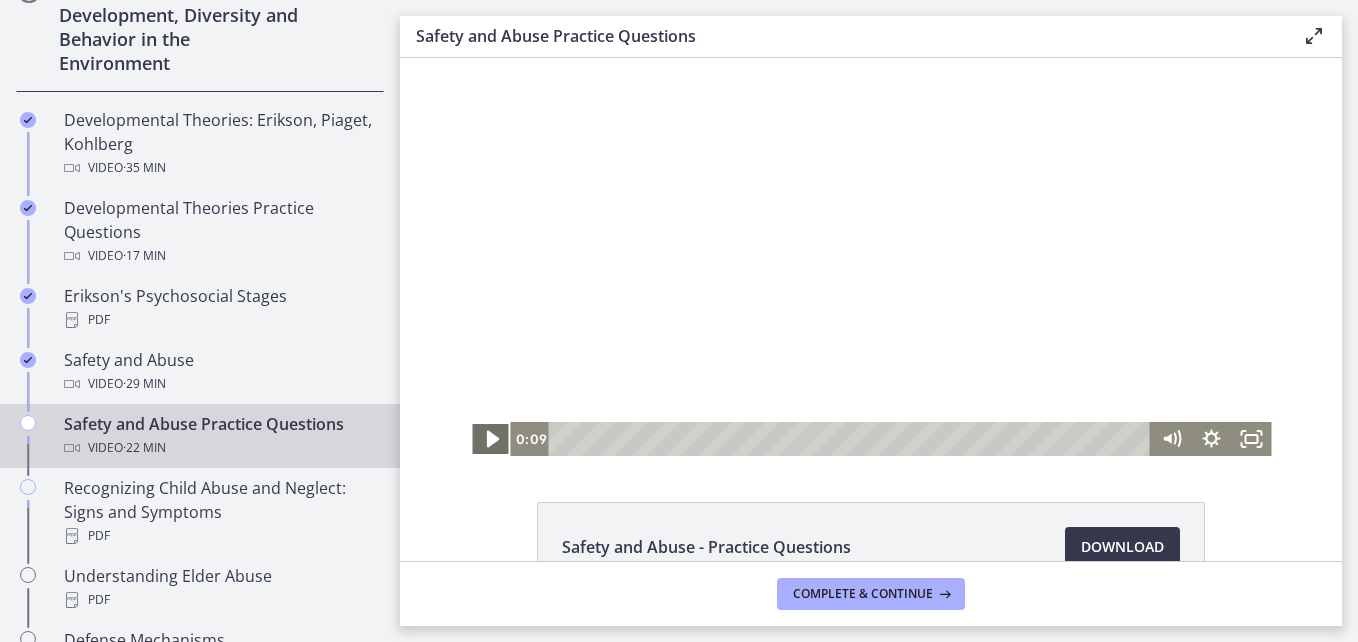 click 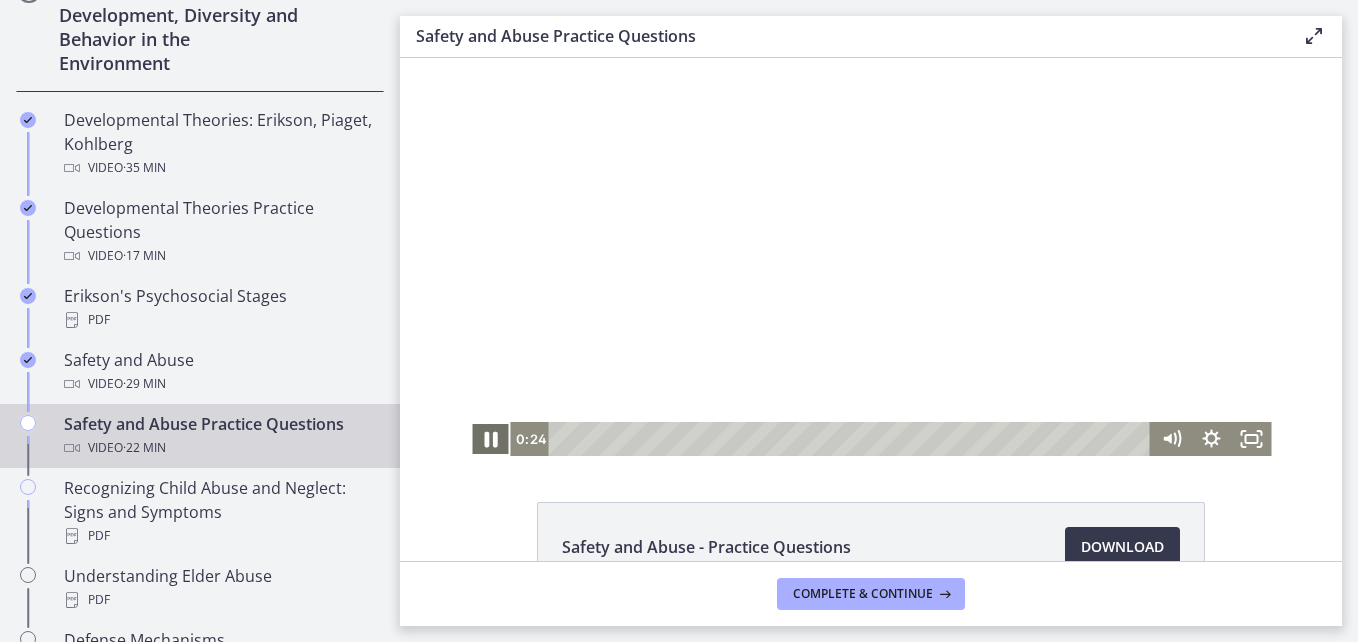 click 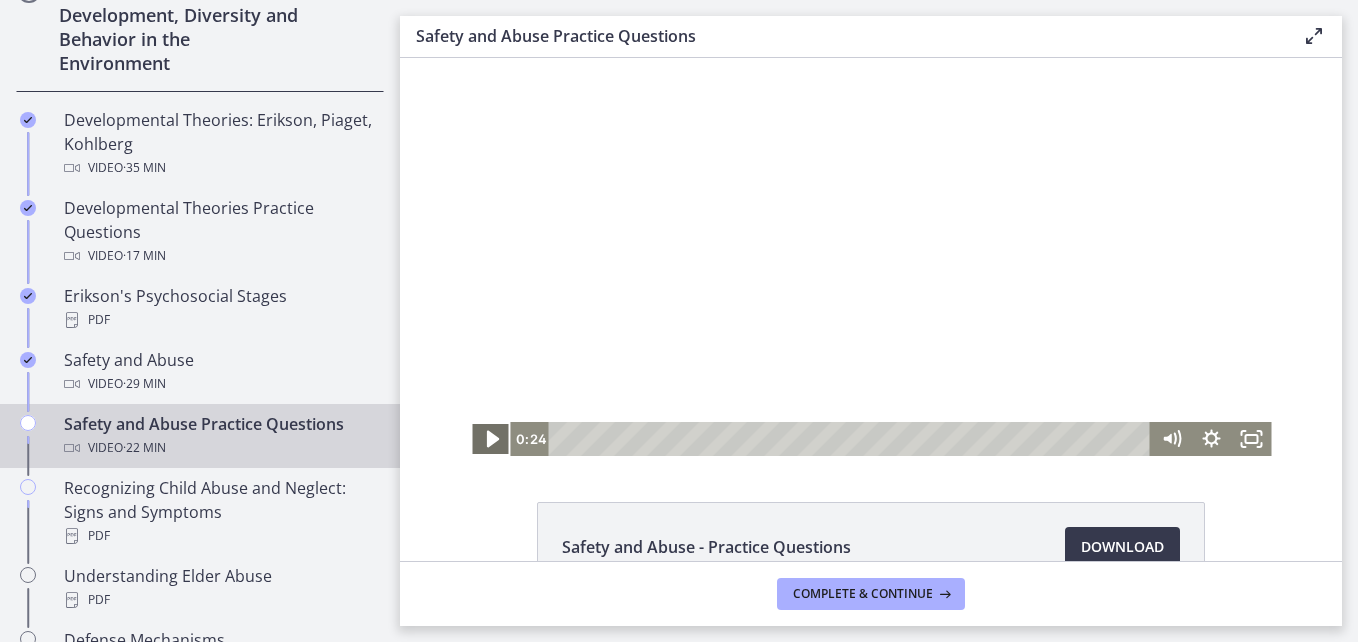 click 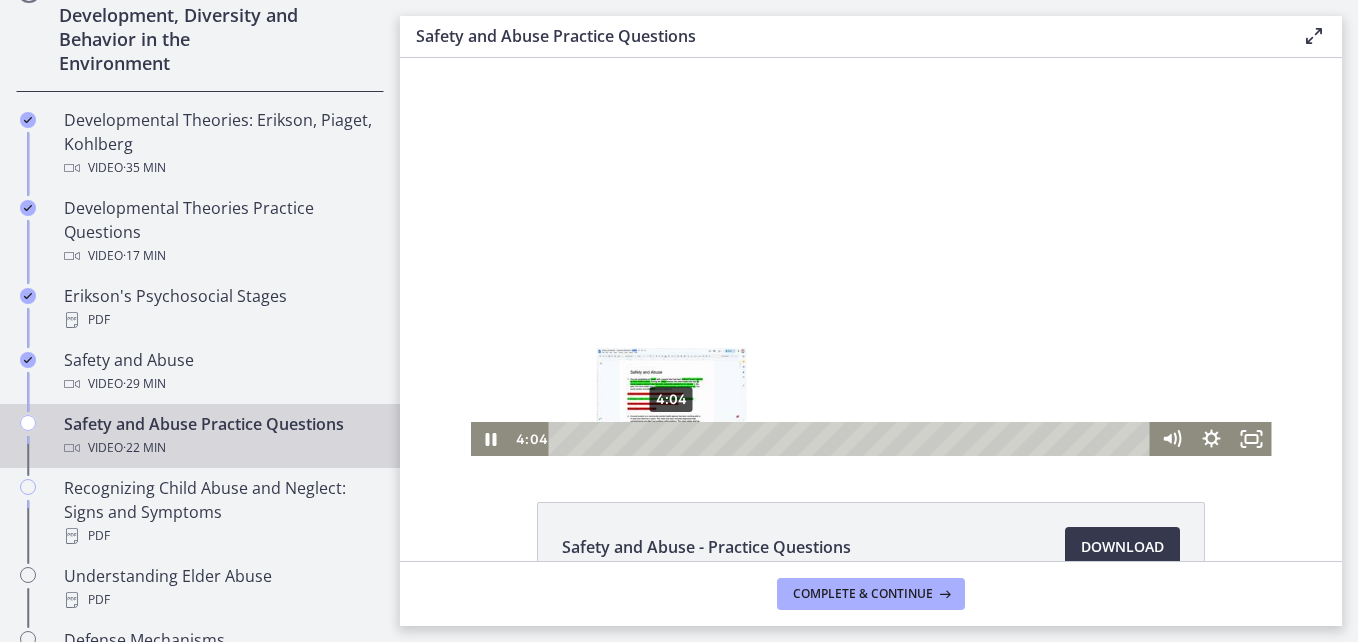 click on "4:04" at bounding box center [852, 439] 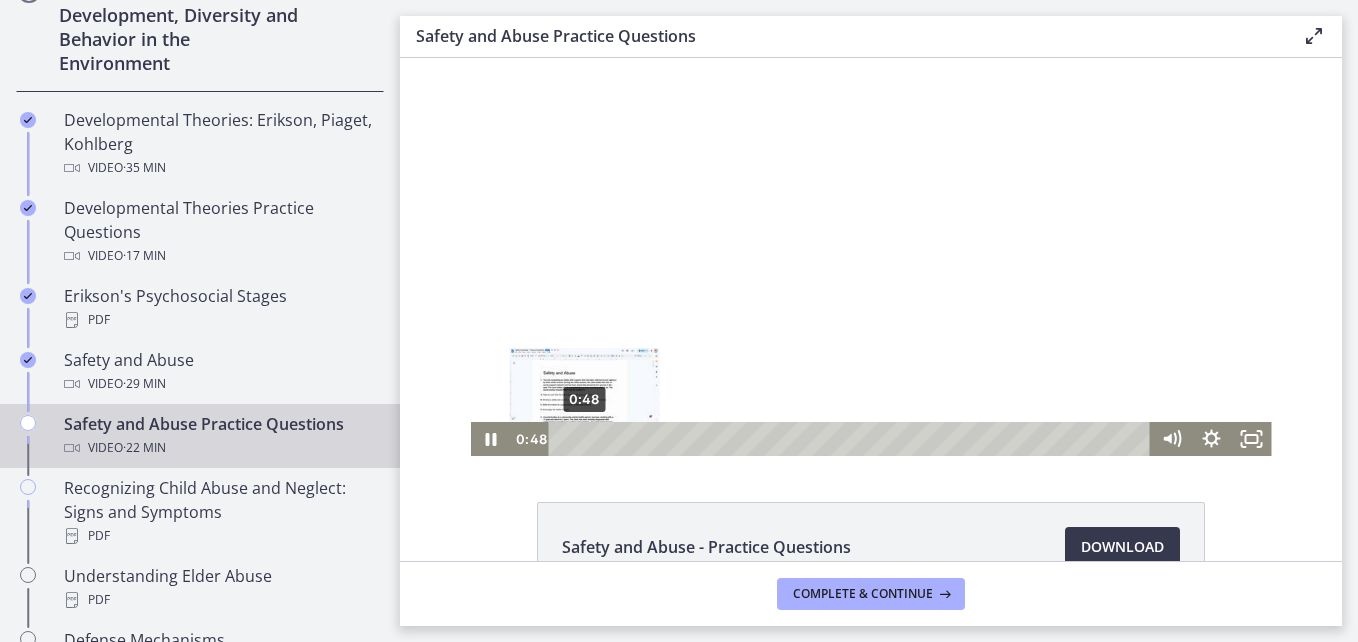 click on "0:48" at bounding box center (852, 439) 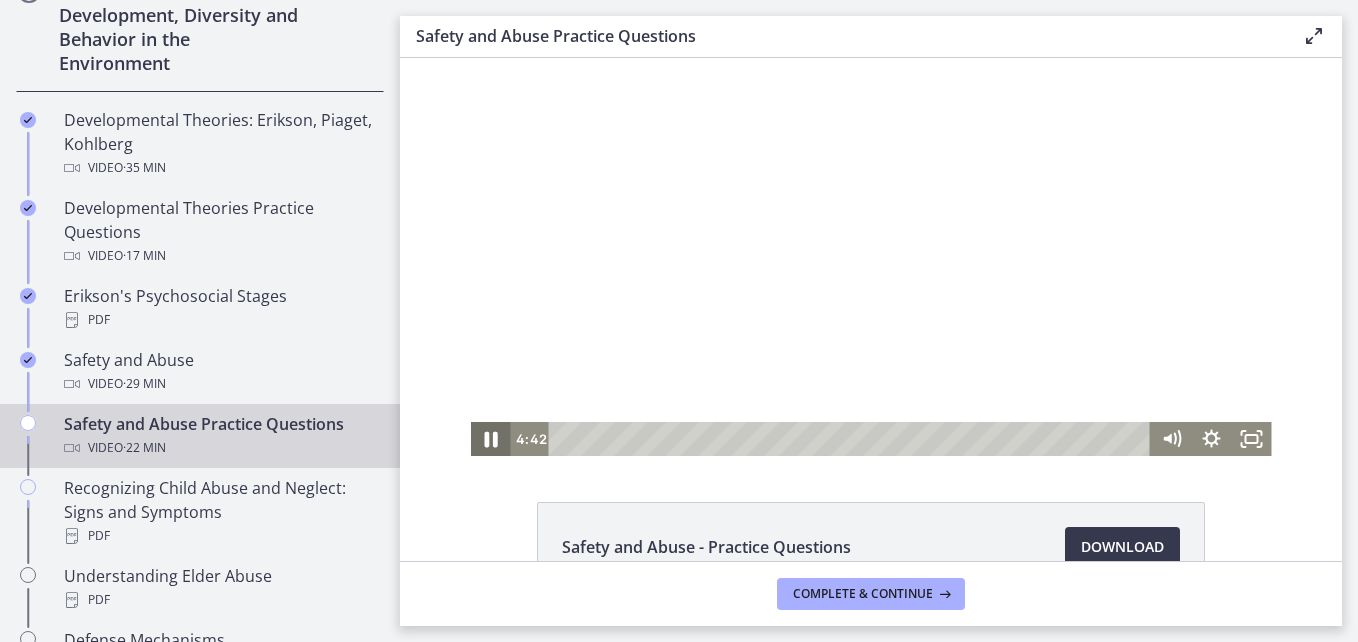 click 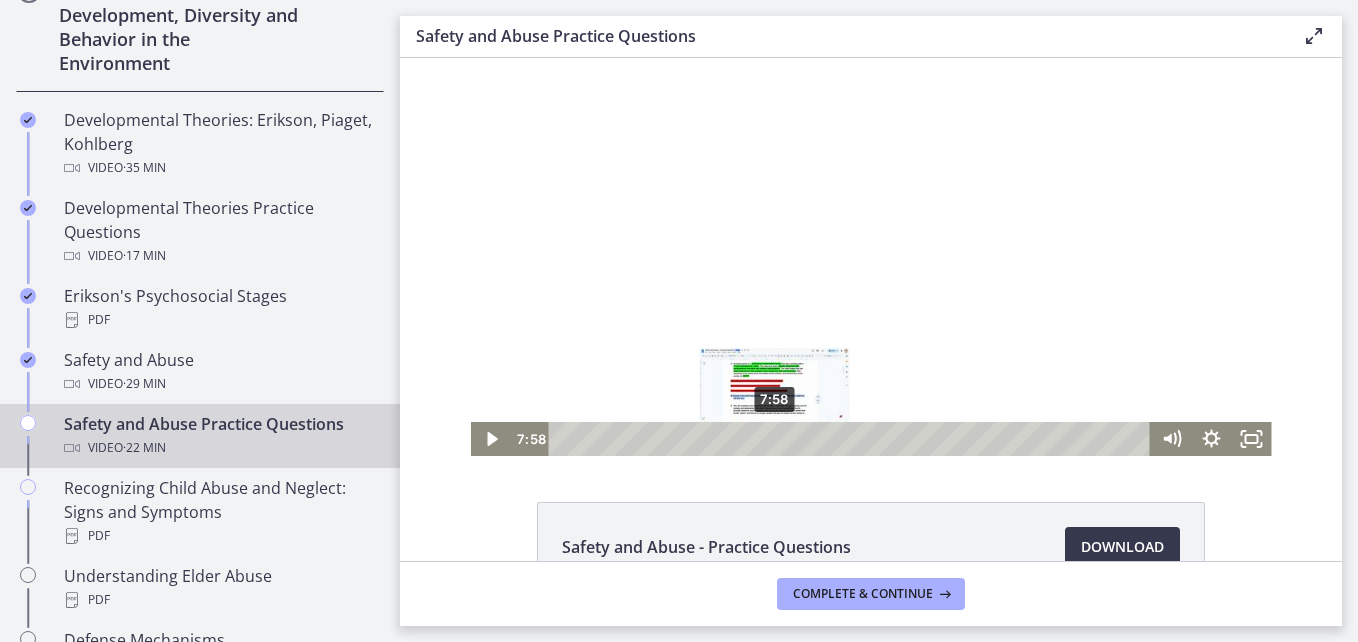 click on "7:58" at bounding box center (852, 439) 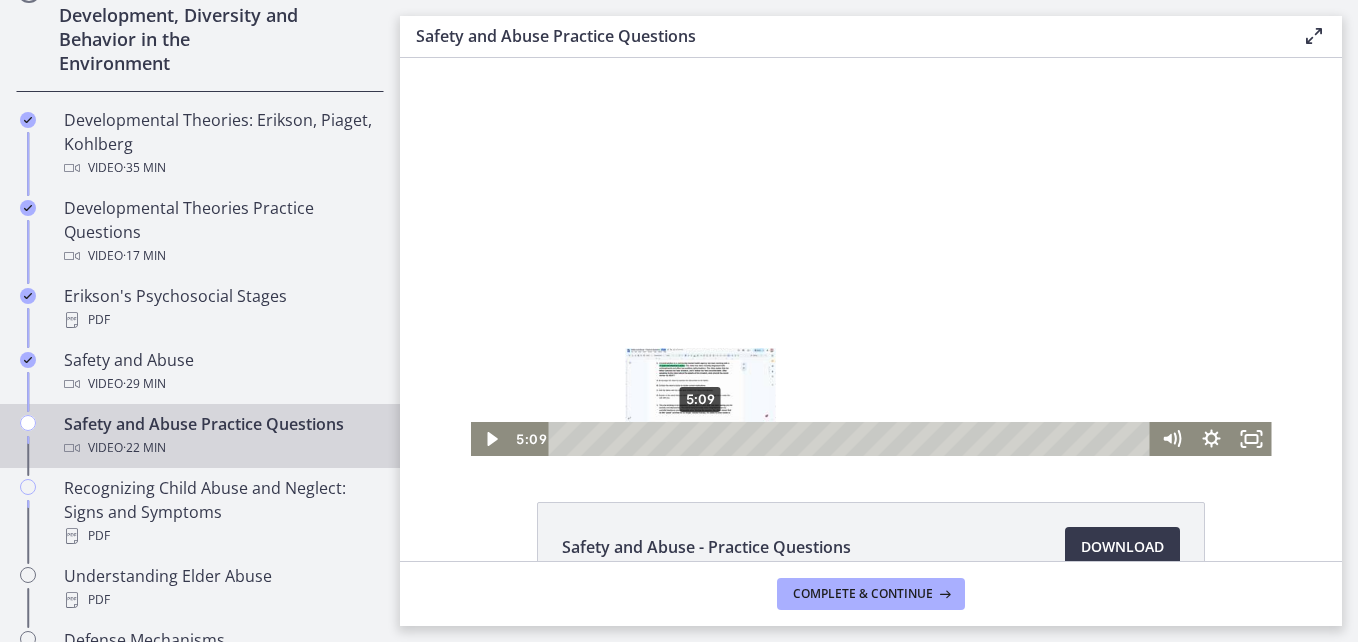 click on "5:09" at bounding box center [852, 439] 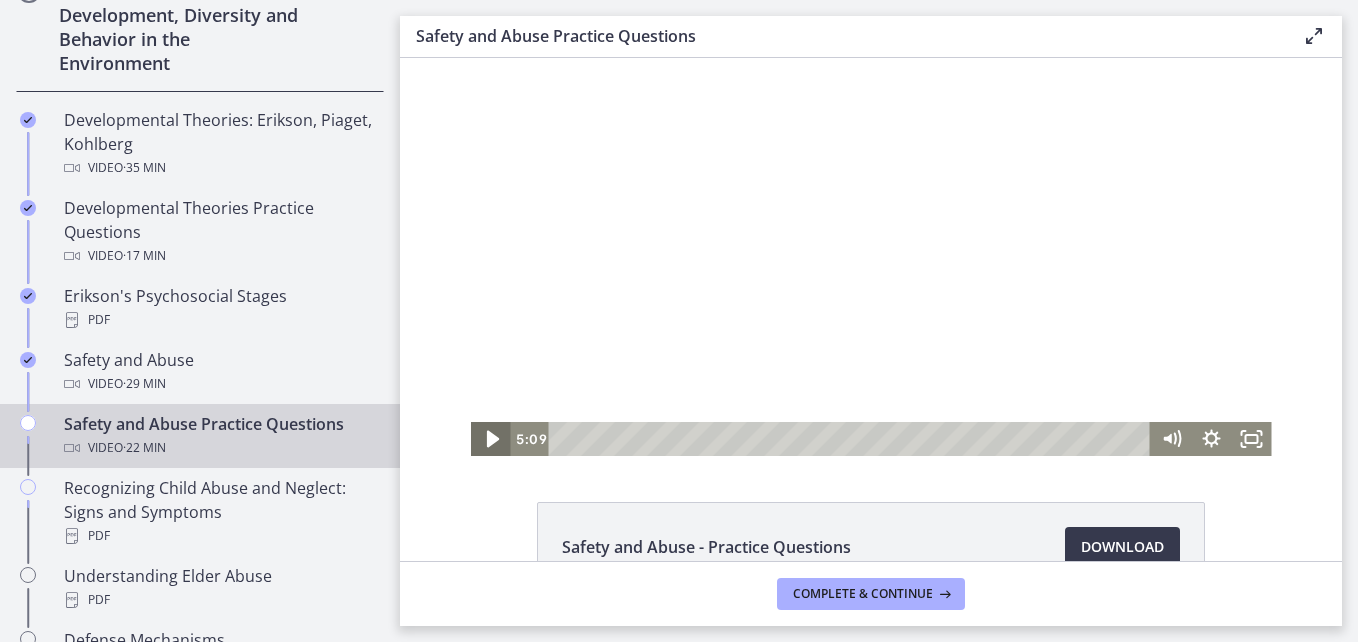 click 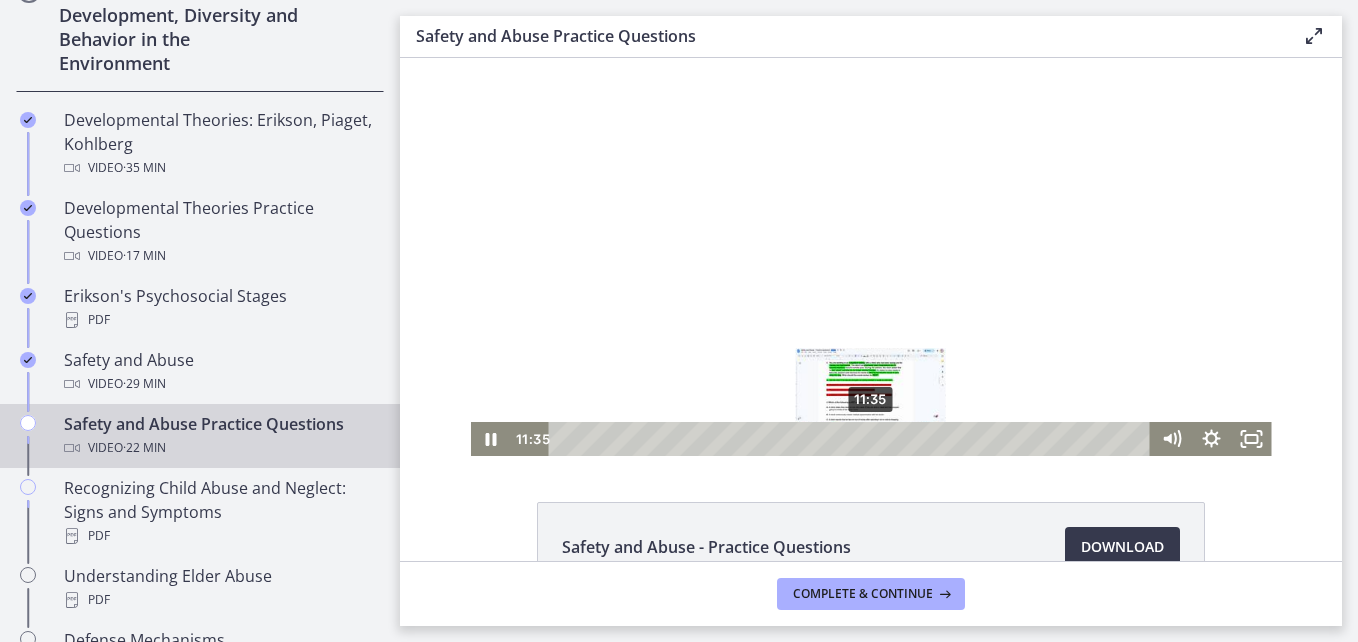 click on "11:35" at bounding box center (852, 439) 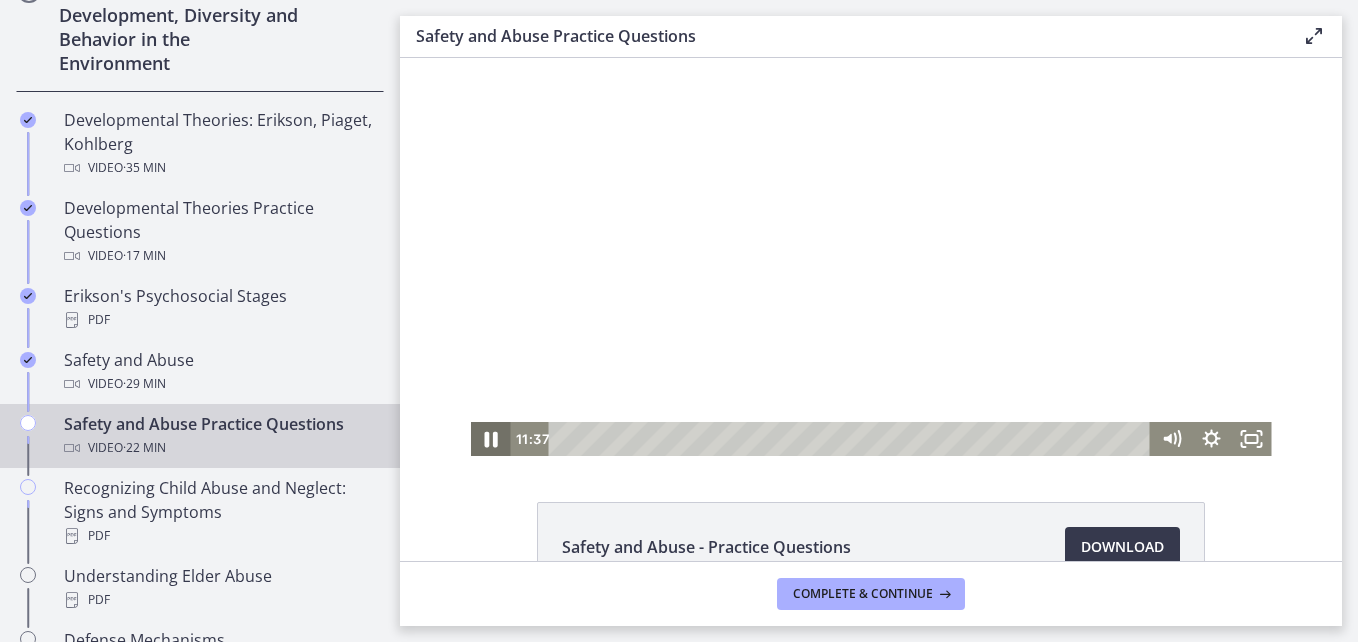 click 